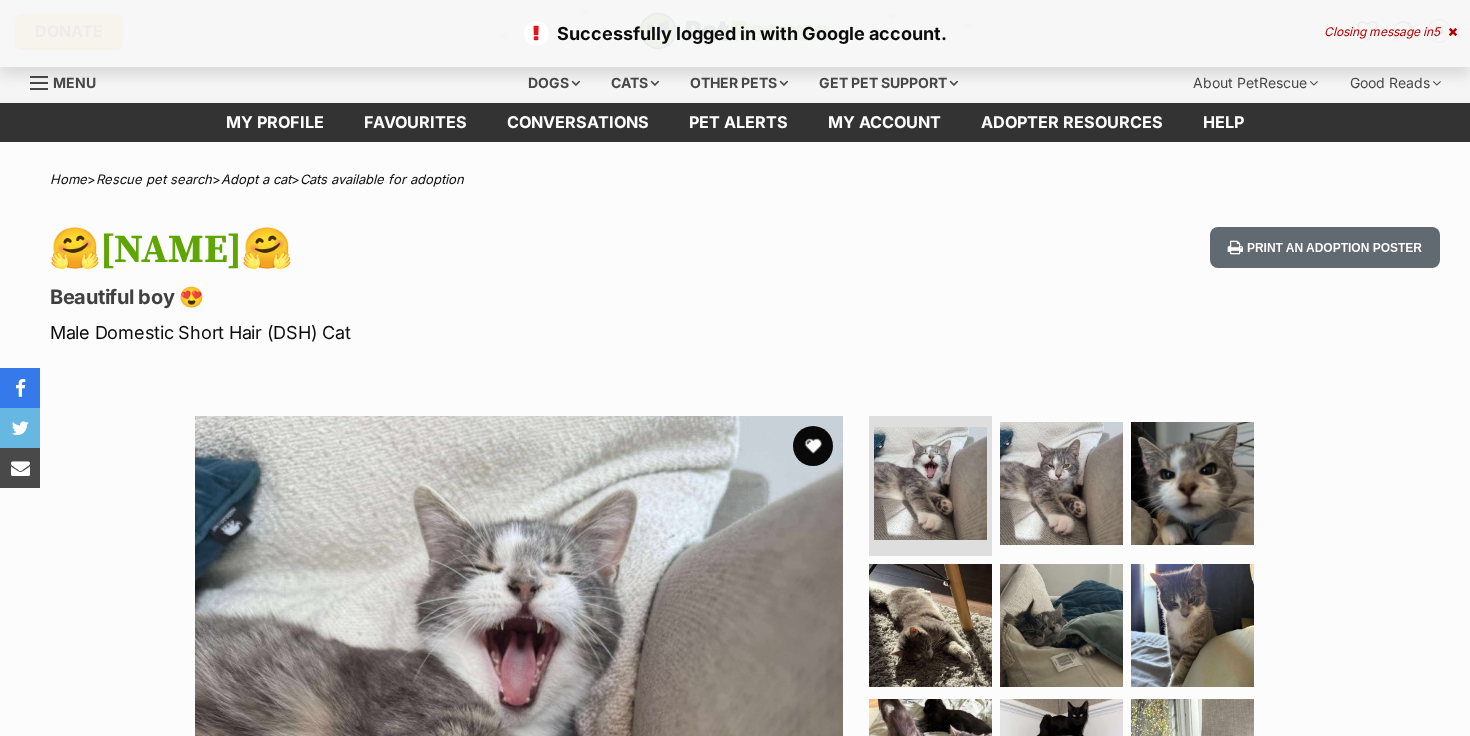 scroll, scrollTop: 0, scrollLeft: 0, axis: both 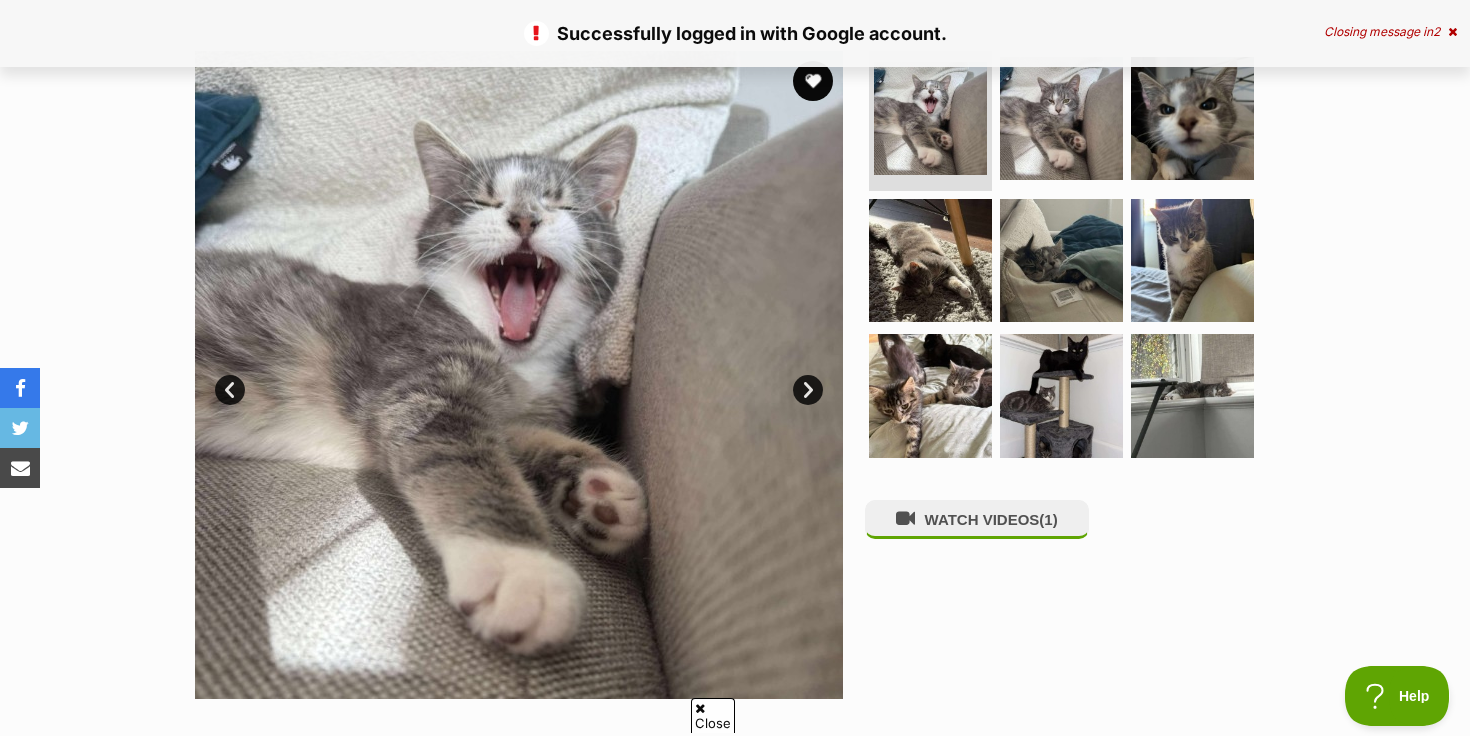 click on "Next" at bounding box center (808, 390) 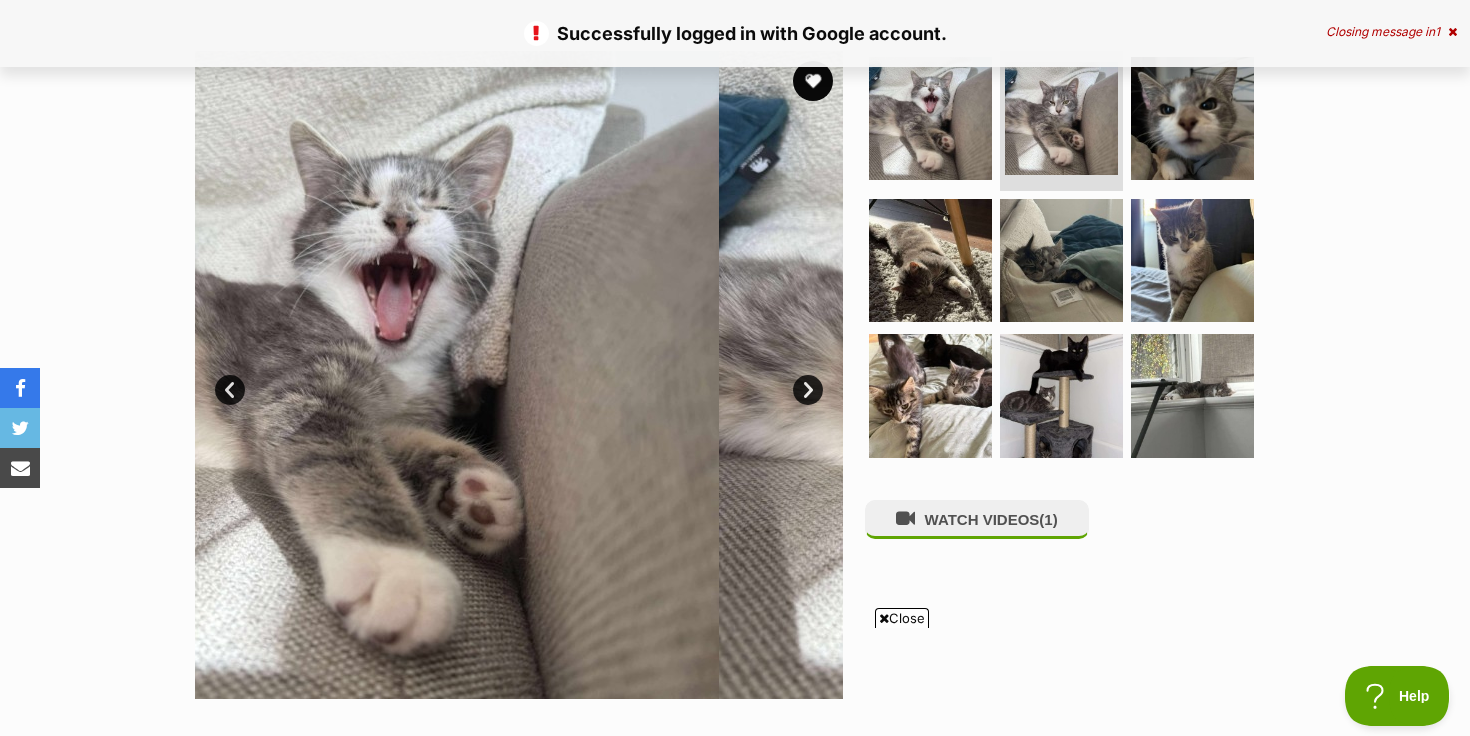 scroll, scrollTop: 0, scrollLeft: 0, axis: both 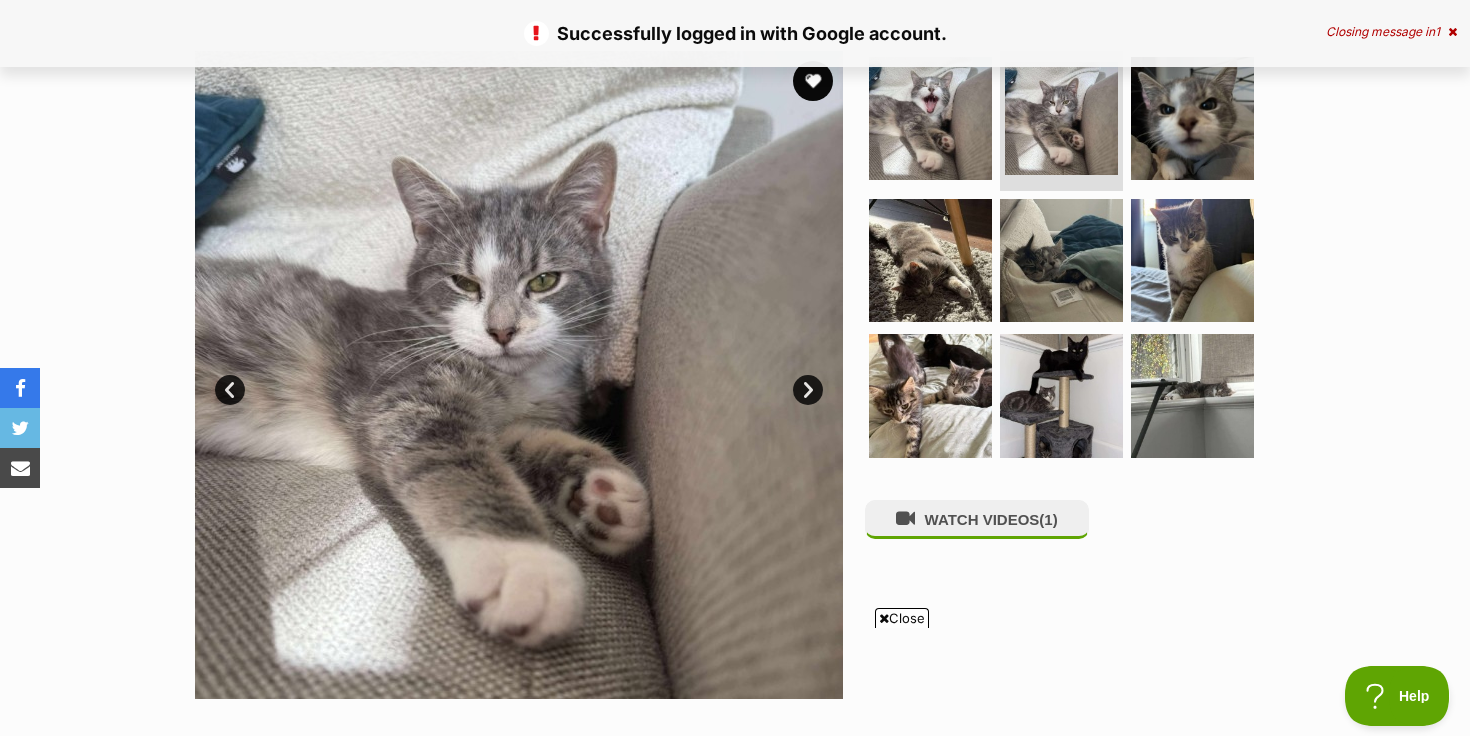 click on "Next" at bounding box center (808, 390) 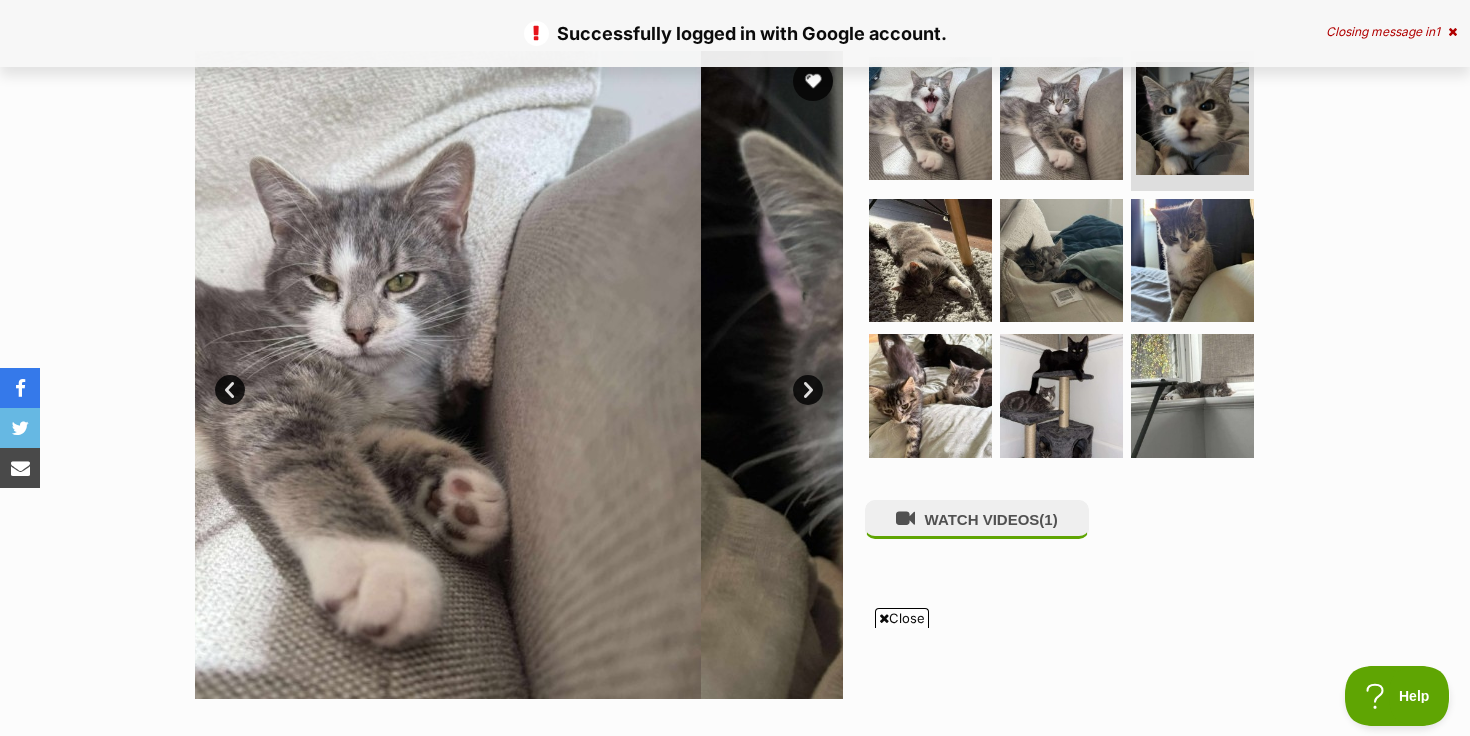 scroll, scrollTop: 0, scrollLeft: 0, axis: both 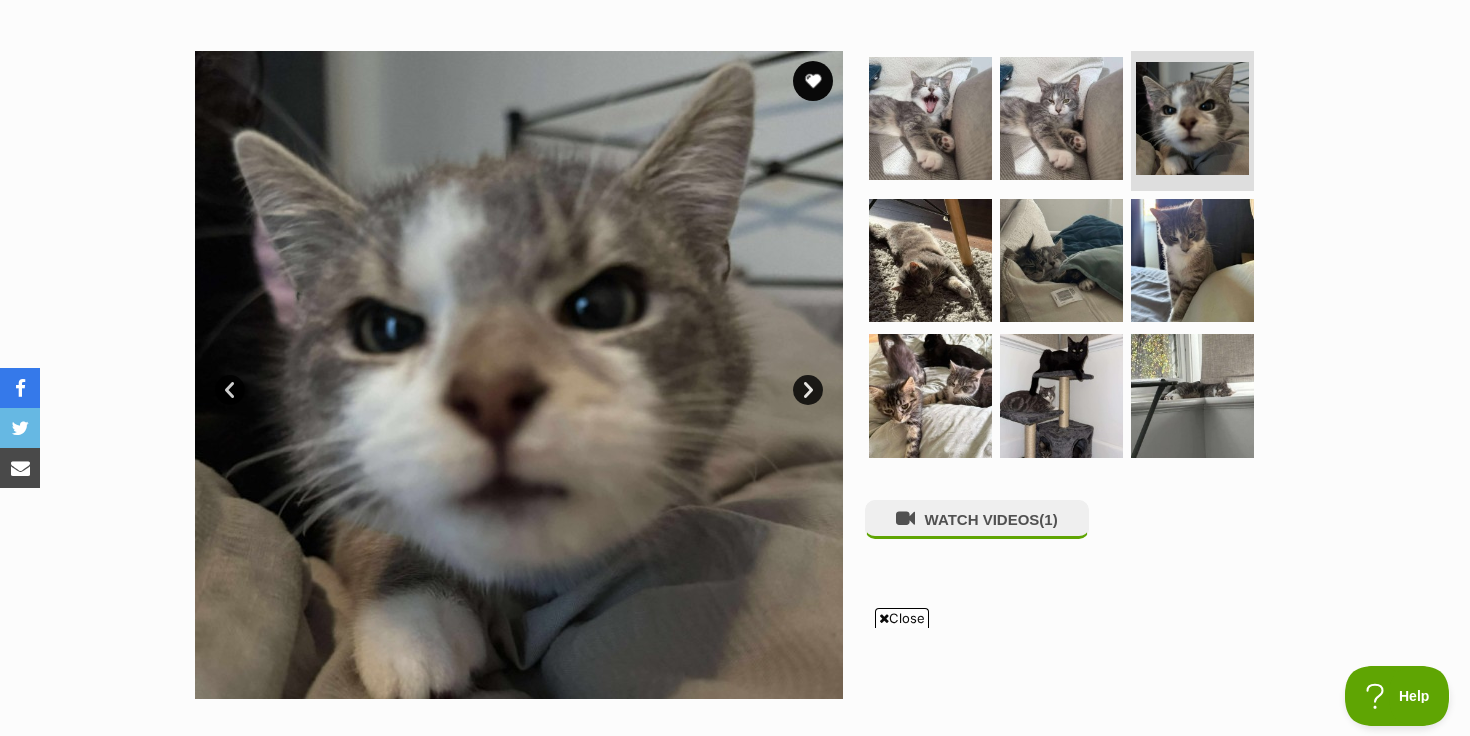 click on "Next" at bounding box center (808, 390) 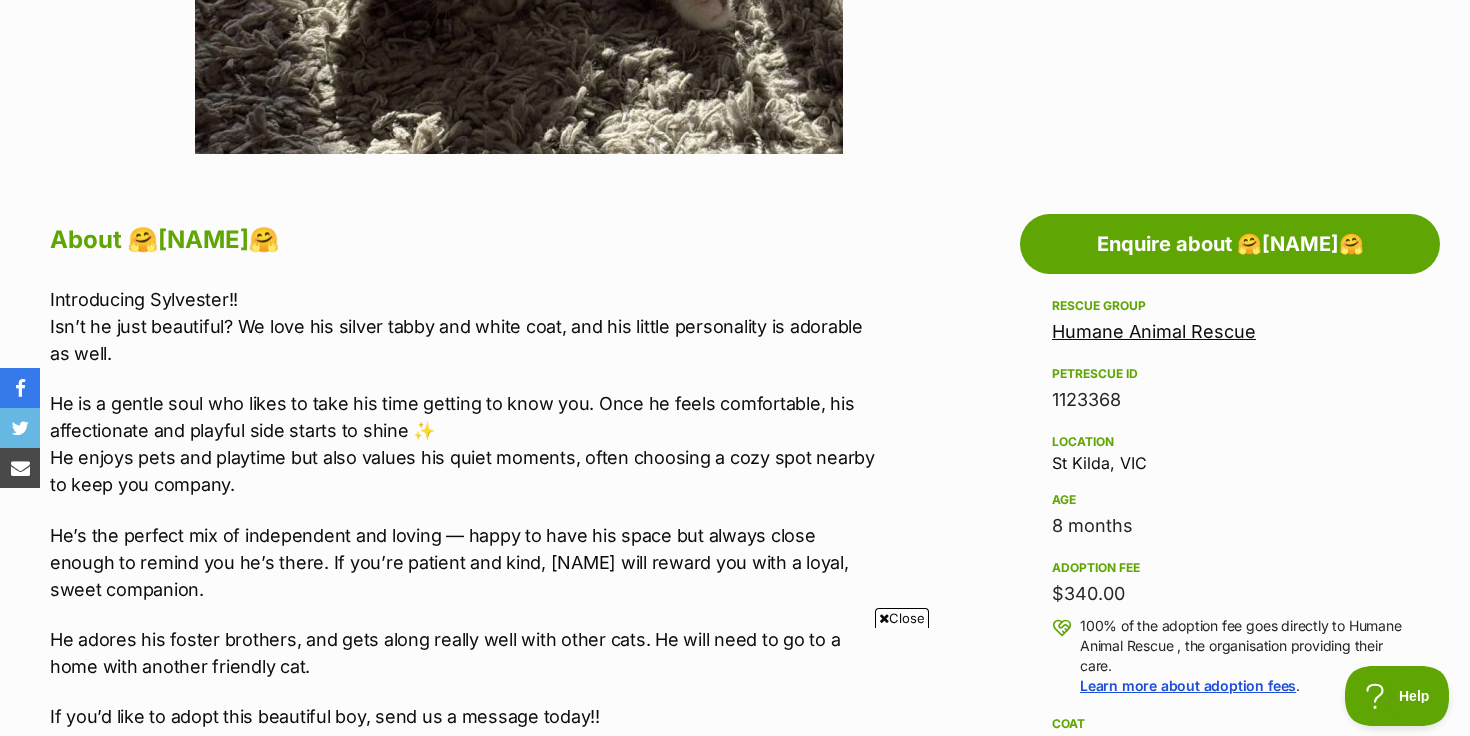 scroll, scrollTop: 1004, scrollLeft: 0, axis: vertical 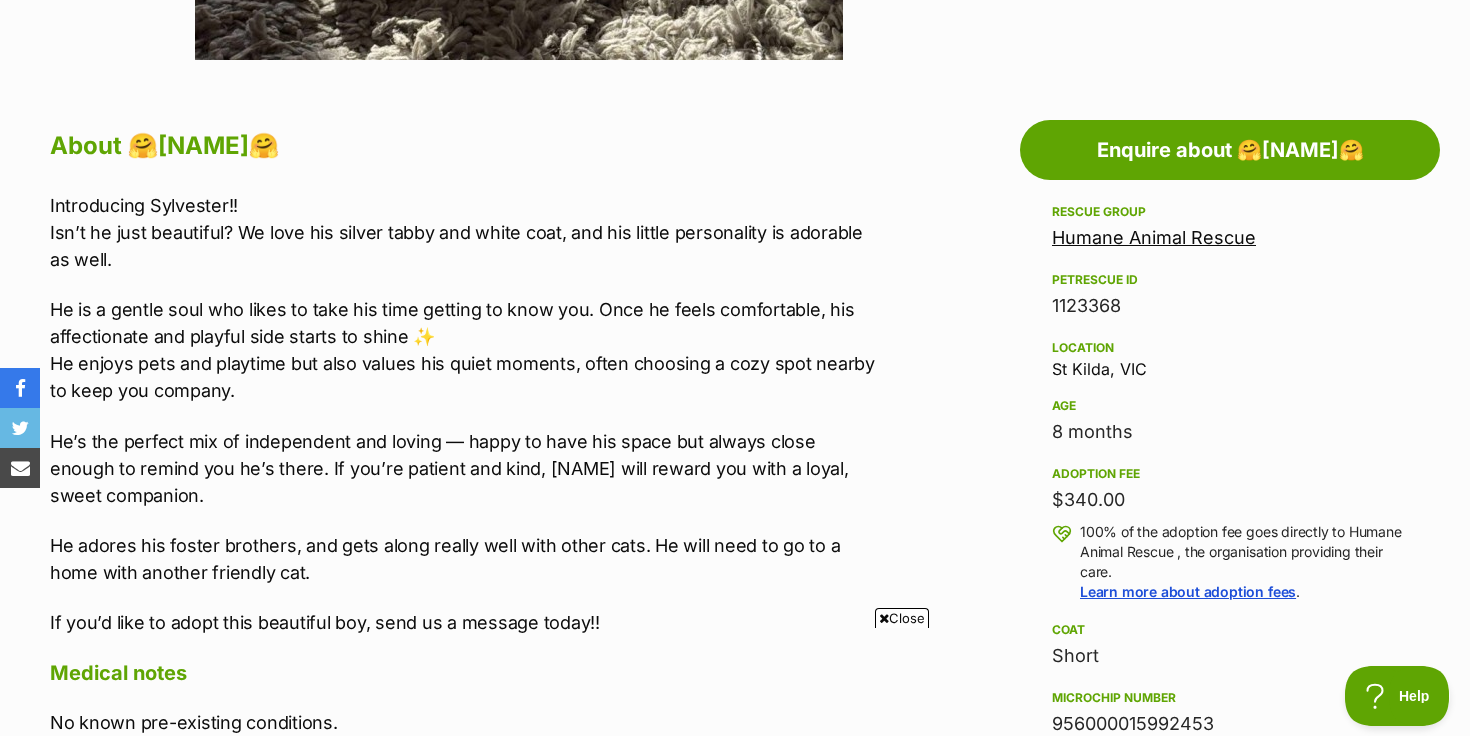click on "Introducing Sylvester!!
Isn’t he just beautiful? We love his silver tabby and white coat, and his little personality is adorable as well.
He is a gentle soul who likes to take his time getting to know you. Once he feels comfortable, his affectionate and playful side starts to shine ✨
He enjoys pets and playtime but also values his quiet moments, often choosing a cozy spot nearby to keep you company.
He’s the perfect mix of independent and loving — happy to have his space but always close enough to remind you he’s there. If you’re patient and kind, Sylvester will reward you with a loyal, sweet companion.
He adores his foster brothers, and gets along really well with other cats. He will need to go to a home with another friendly cat.
If you’d like to adopt this beautiful boy, send us a message today!!" at bounding box center (463, 414) 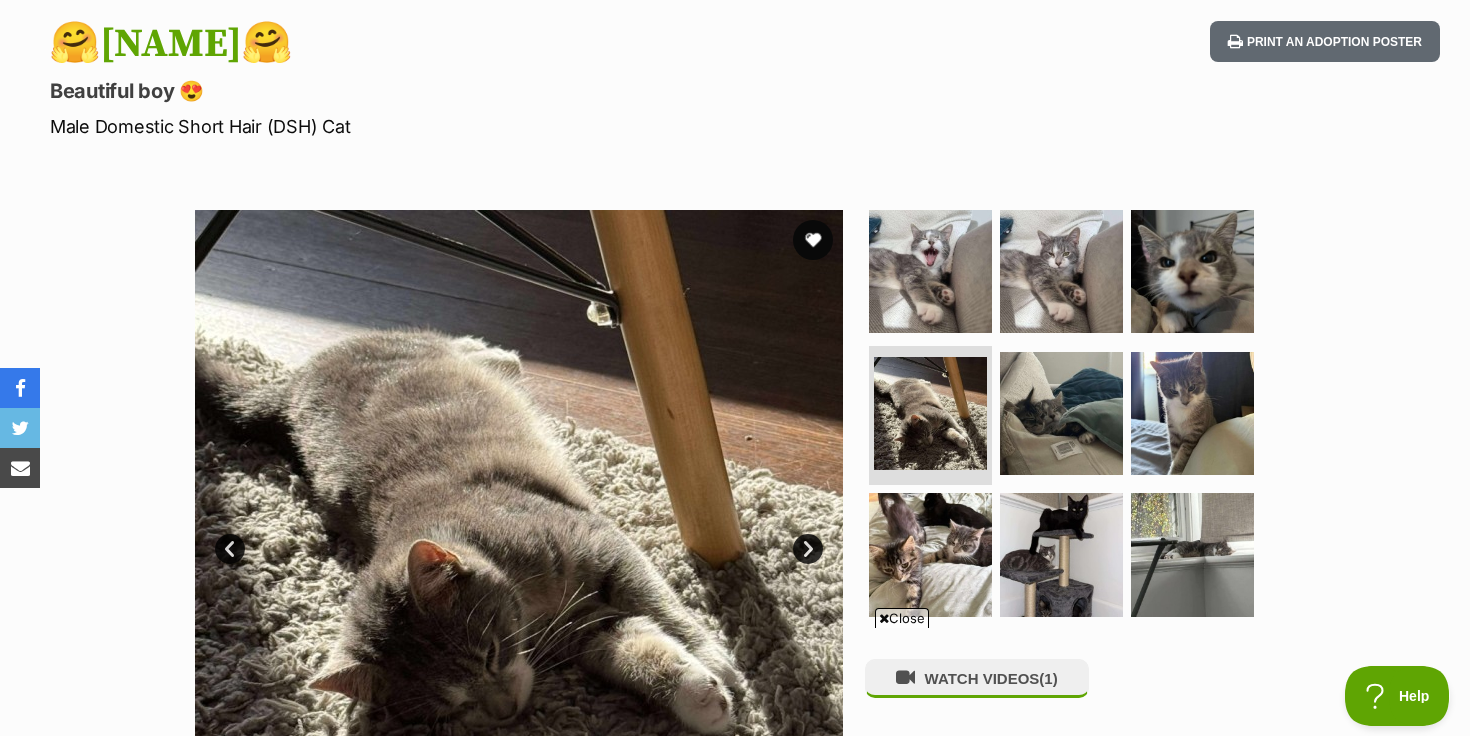 scroll, scrollTop: 0, scrollLeft: 0, axis: both 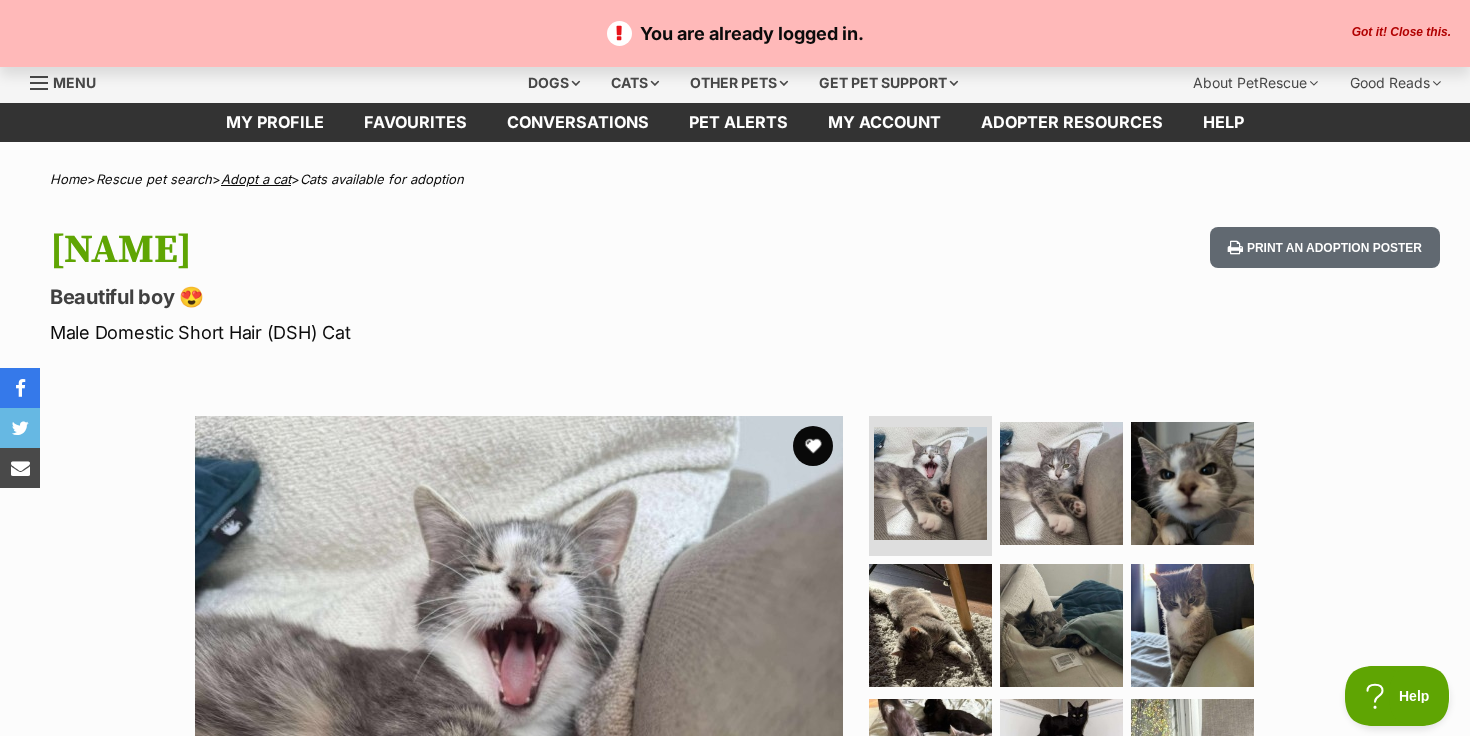 click on "Adopt a cat" at bounding box center (256, 179) 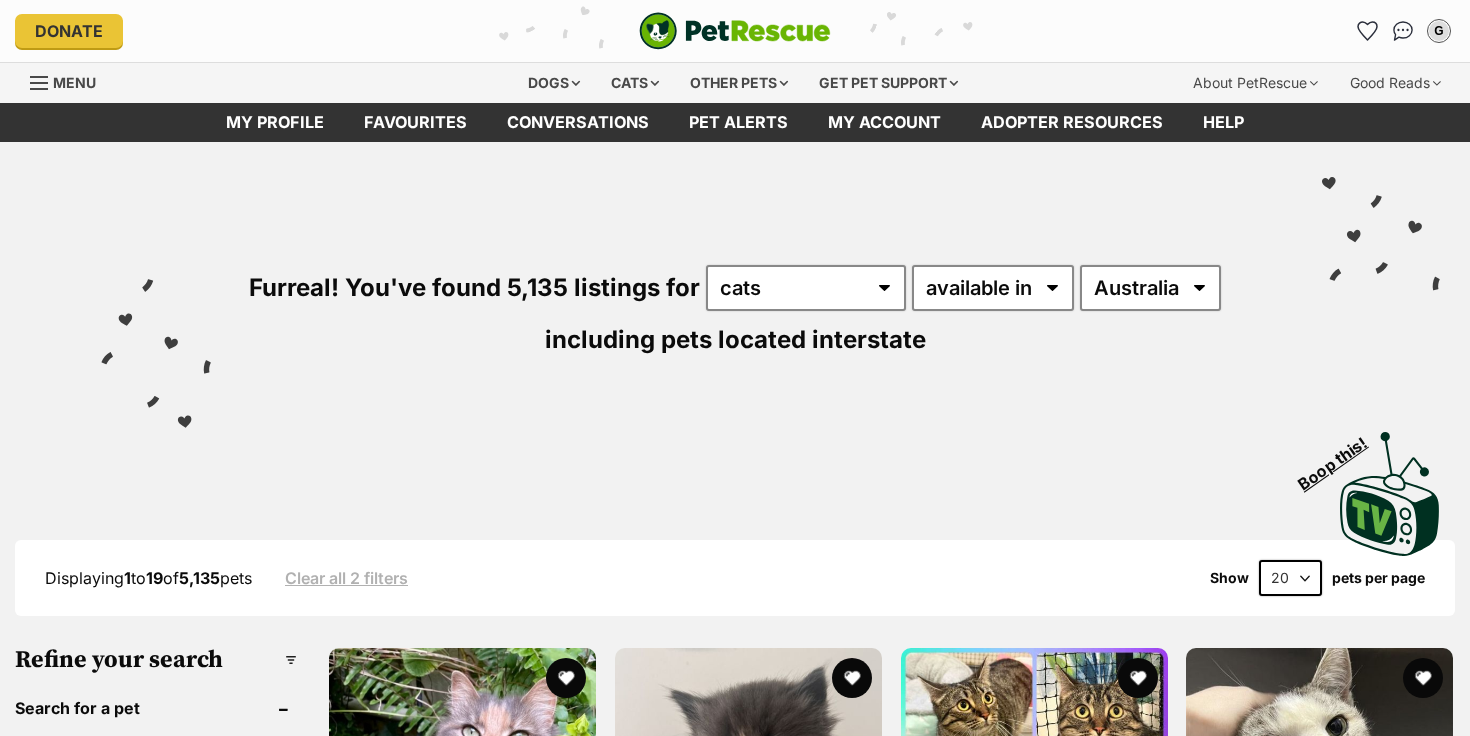 scroll, scrollTop: 0, scrollLeft: 0, axis: both 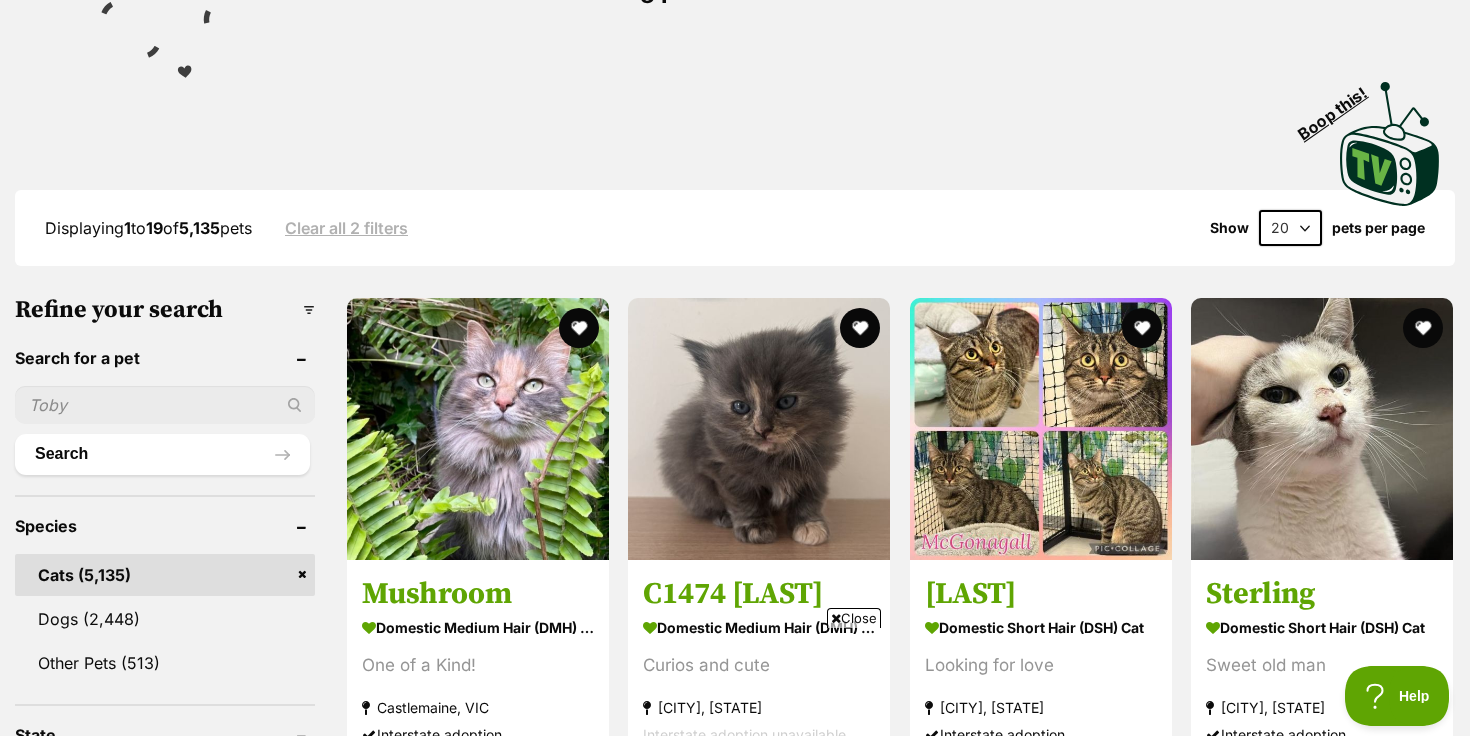 click at bounding box center (165, 405) 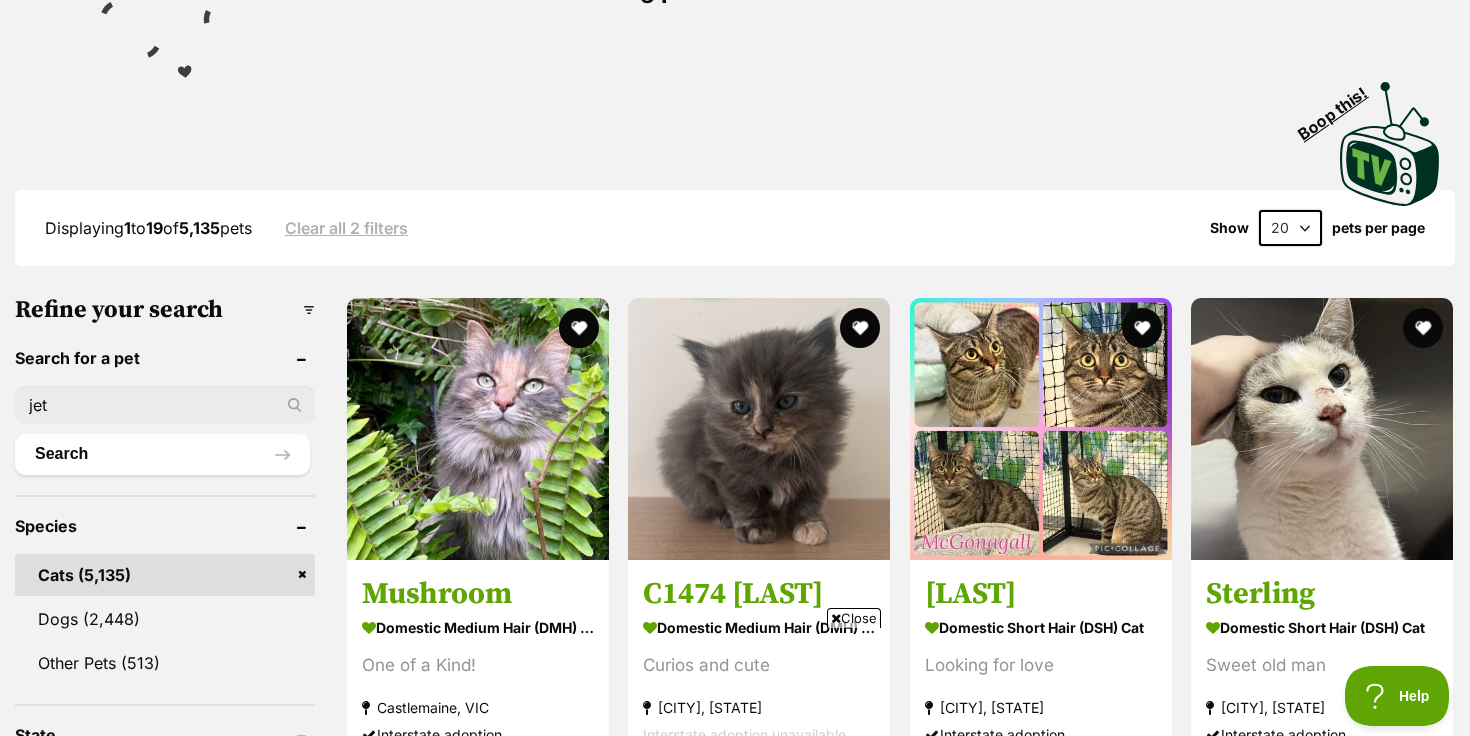 type on "jet" 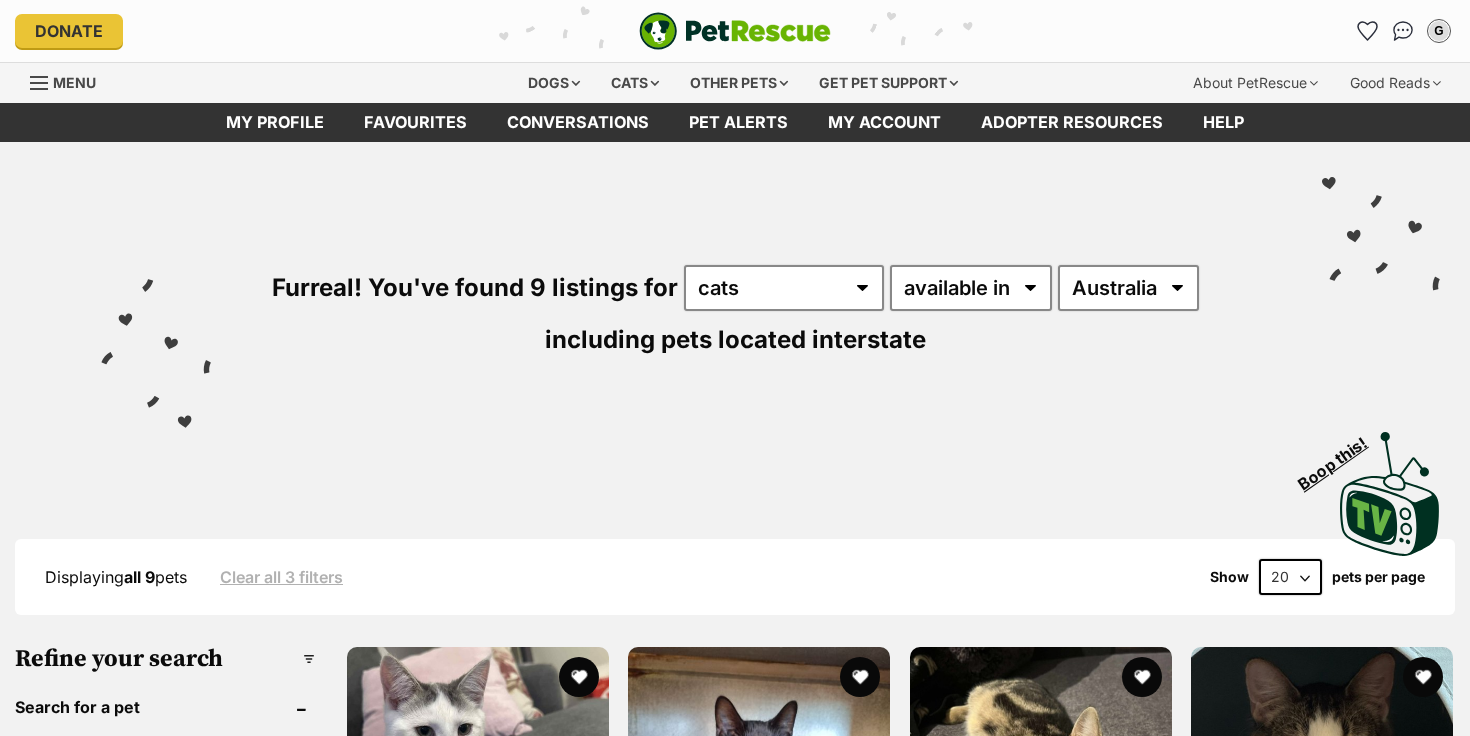 scroll, scrollTop: 0, scrollLeft: 0, axis: both 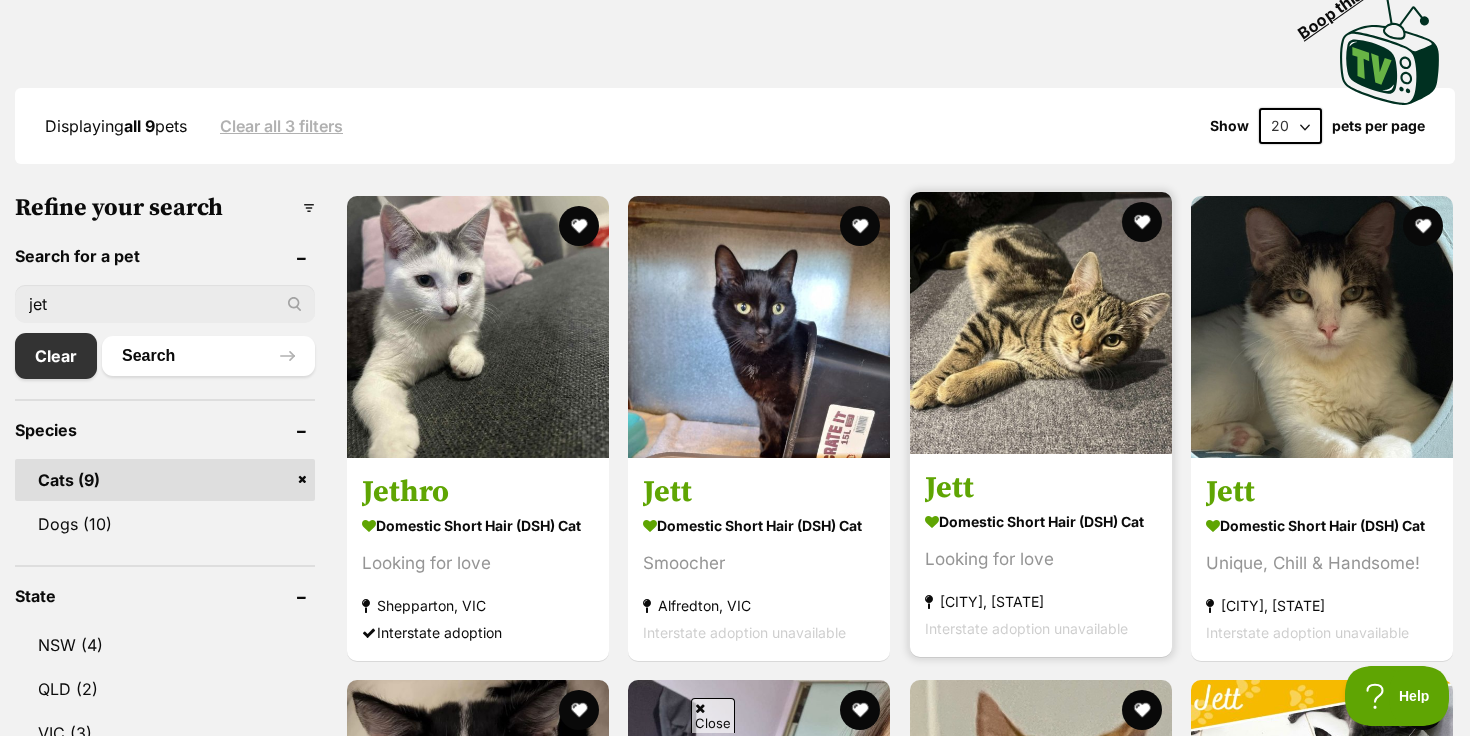 click at bounding box center (1041, 323) 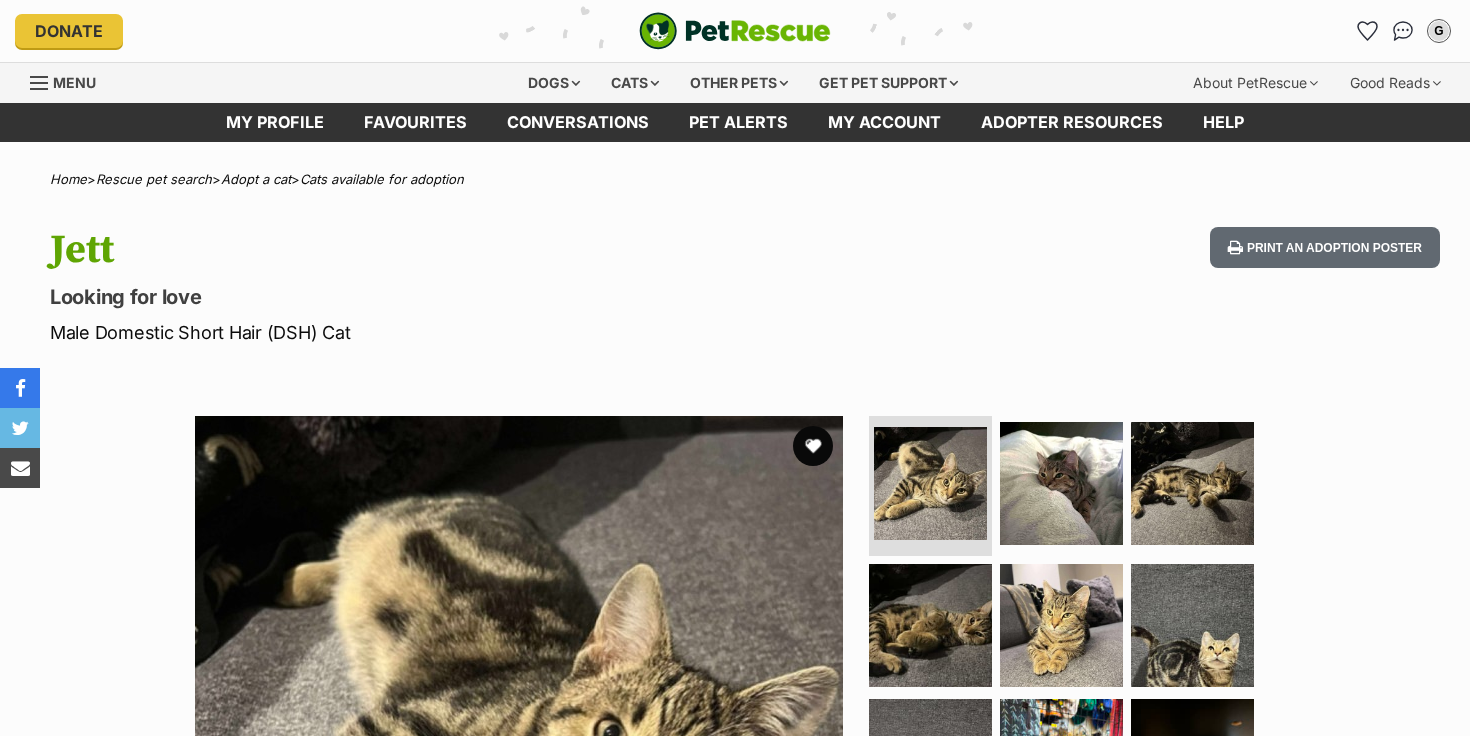 scroll, scrollTop: 0, scrollLeft: 0, axis: both 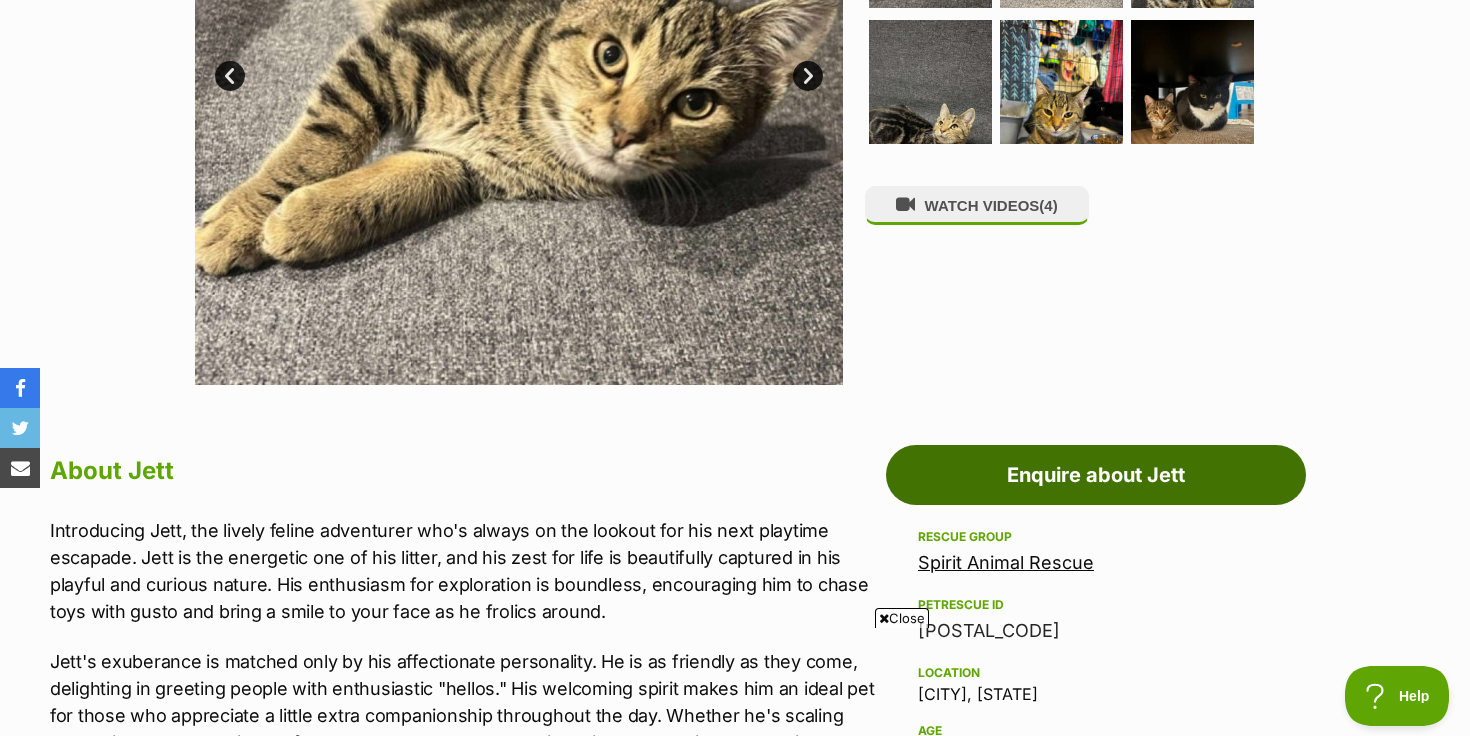 click on "Enquire about Jett" at bounding box center [1096, 475] 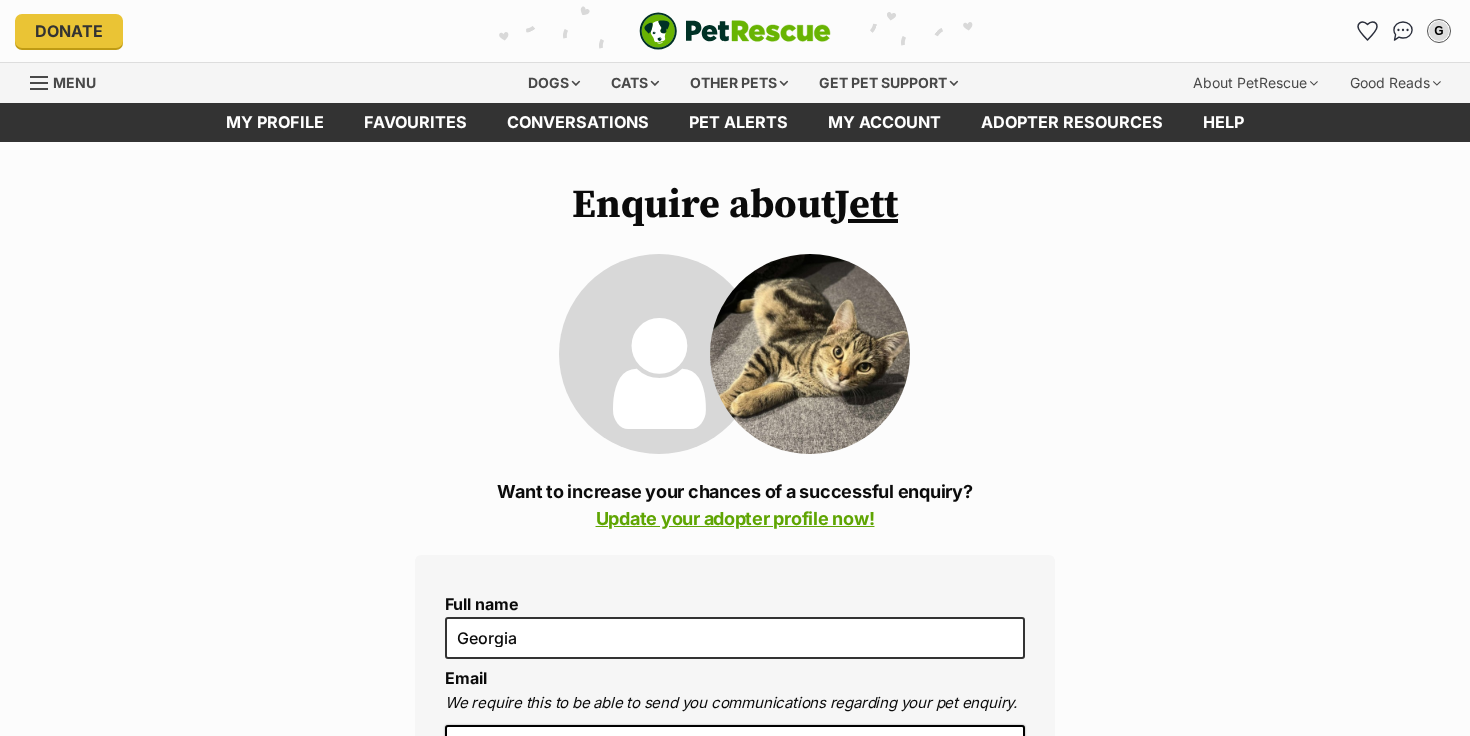 scroll, scrollTop: 0, scrollLeft: 0, axis: both 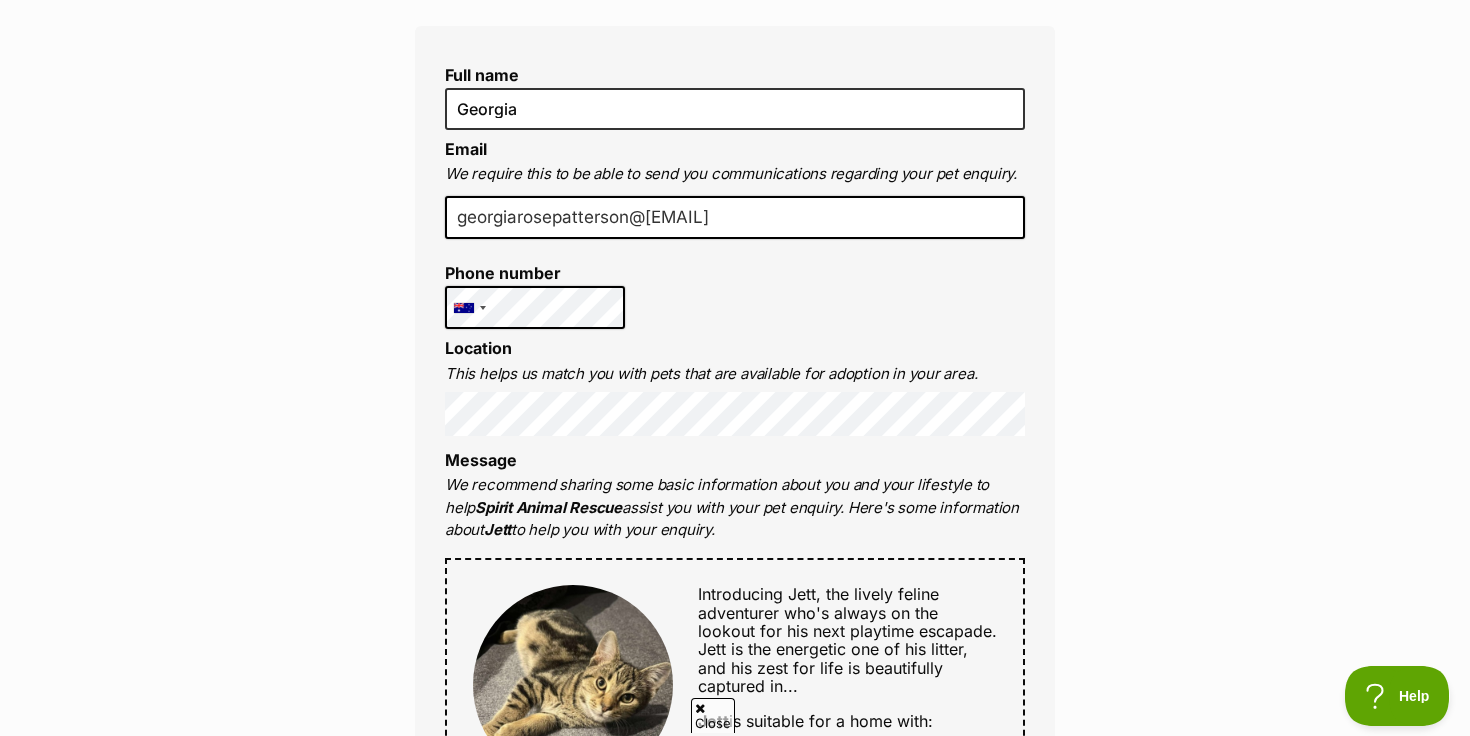 click on "Full name Georgia
Email
We require this to be able to send you communications regarding your pet enquiry.
georgiarosepatterson@gmail.com
Phone number United States +1 United Kingdom +44 Afghanistan (‫افغانستان‬‎) +93 Albania (Shqipëri) +355 Algeria (‫الجزائر‬‎) +213 American Samoa +1684 Andorra +376 Angola +244 Anguilla +1264 Antigua and Barbuda +1268 Argentina +54 Armenia (Հայաստան) +374 Aruba +297 Australia +61 Austria (Österreich) +43 Azerbaijan (Azərbaycan) +994 Bahamas +1242 Bahrain (‫البحرين‬‎) +973 Bangladesh (বাংলাদেশ) +880 Barbados +1246 Belarus (Беларусь) +375 Belgium (België) +32 Belize +501 Benin (Bénin) +229 Bermuda +1441 Bhutan (འབྲུག) +975 Bolivia +591 Bosnia and Herzegovina (Босна и Херцеговина) +387 Botswana +267 Brazil (Brasil) +55 British Indian Ocean Territory +246 British Virgin Islands +1284 Brunei +673 Bulgaria (България) +359 Burkina Faso +226 +257 +855" at bounding box center (735, 679) 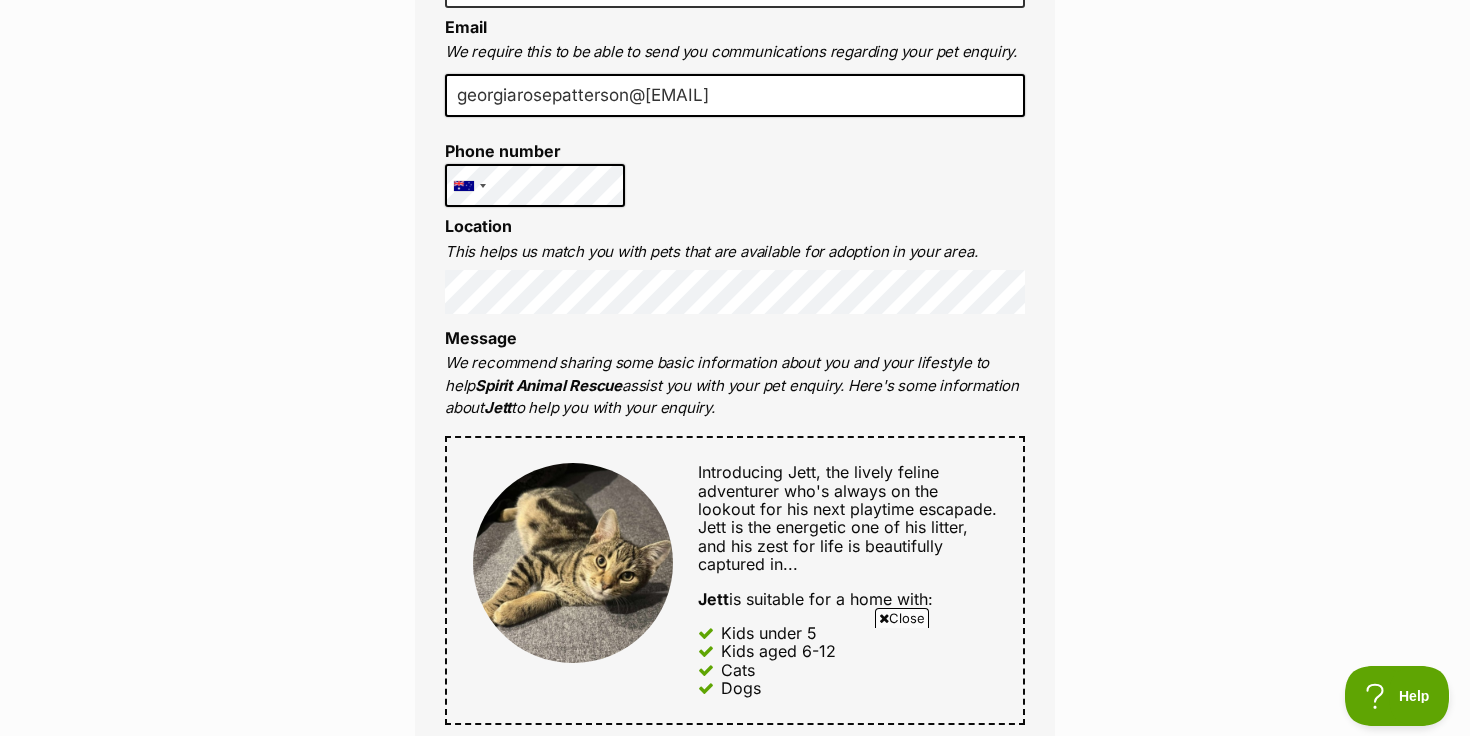 scroll, scrollTop: 653, scrollLeft: 0, axis: vertical 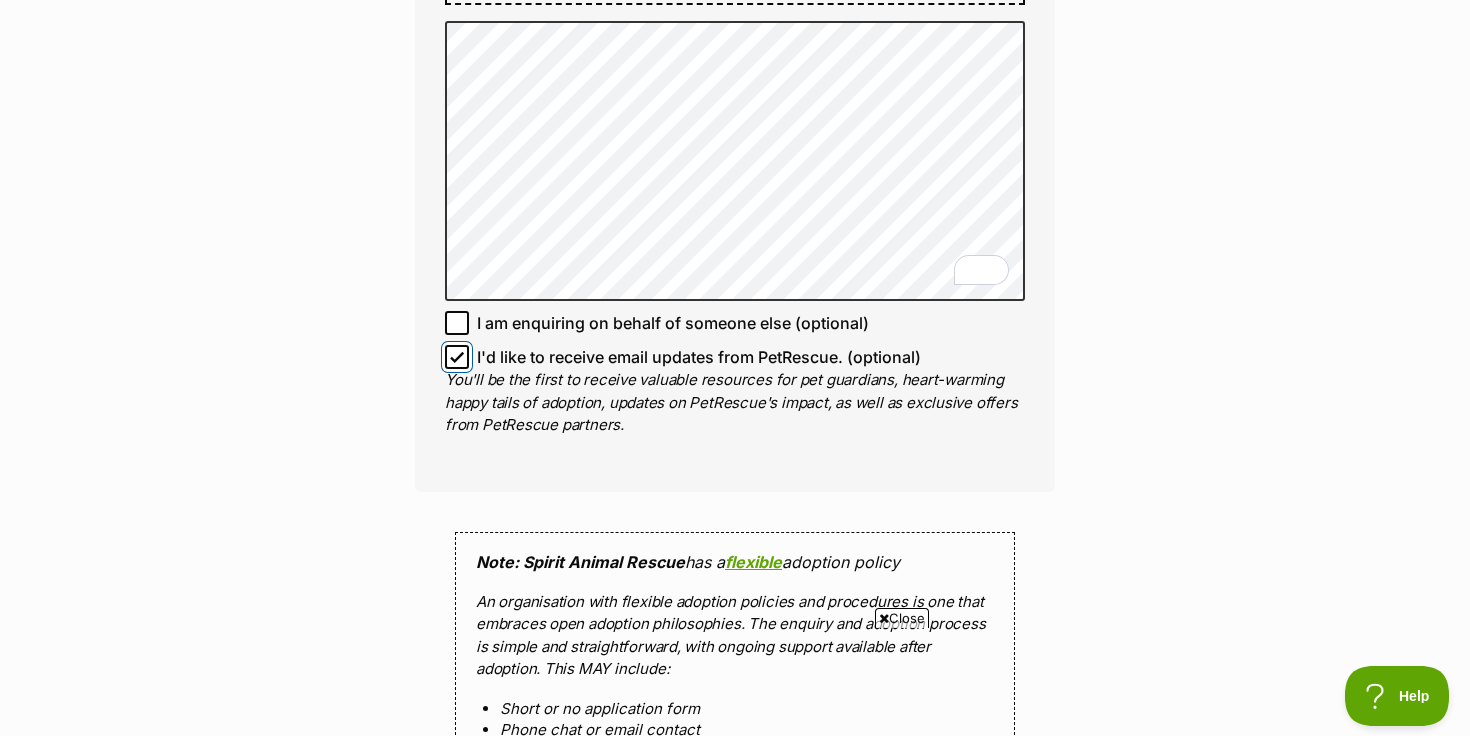 click on "I'd like to receive email updates from PetRescue. (optional)" at bounding box center [457, 357] 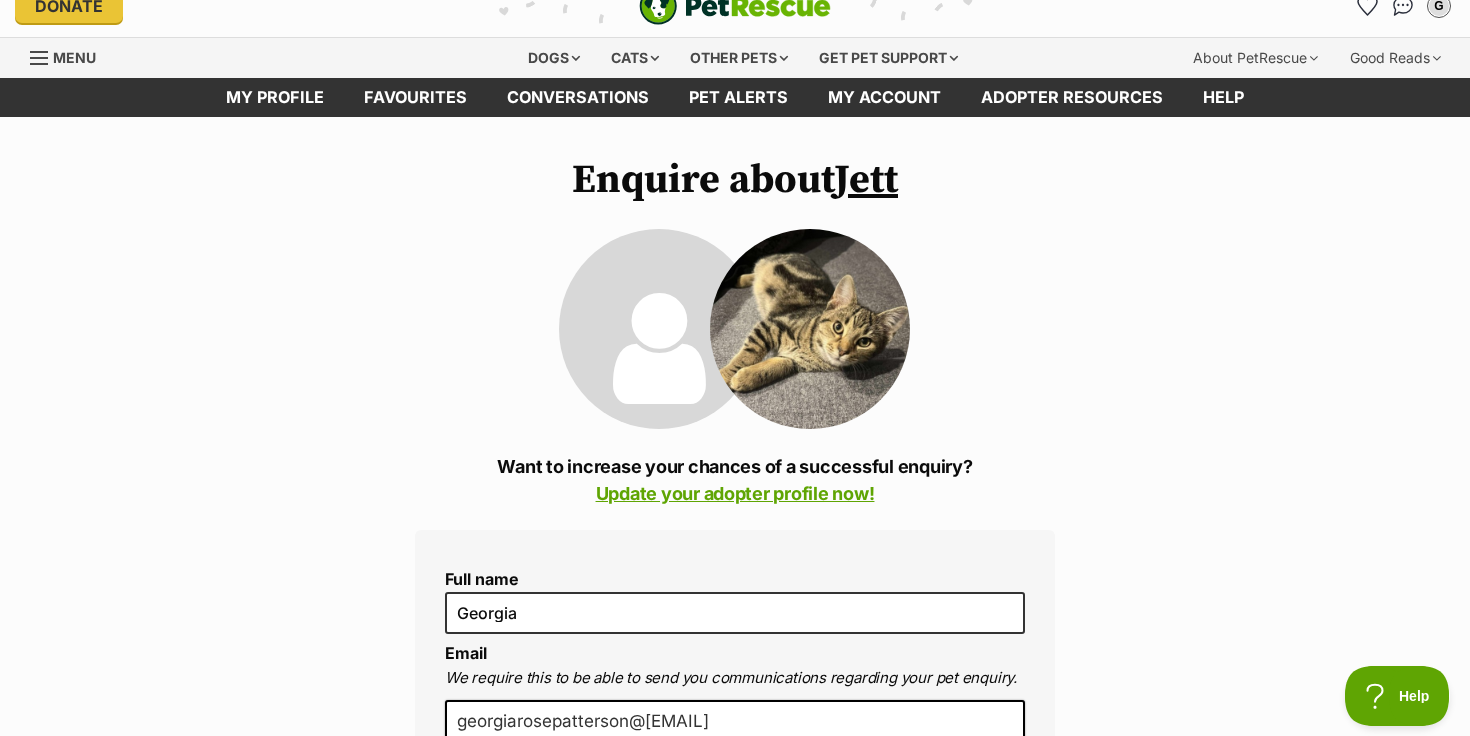 scroll, scrollTop: 0, scrollLeft: 0, axis: both 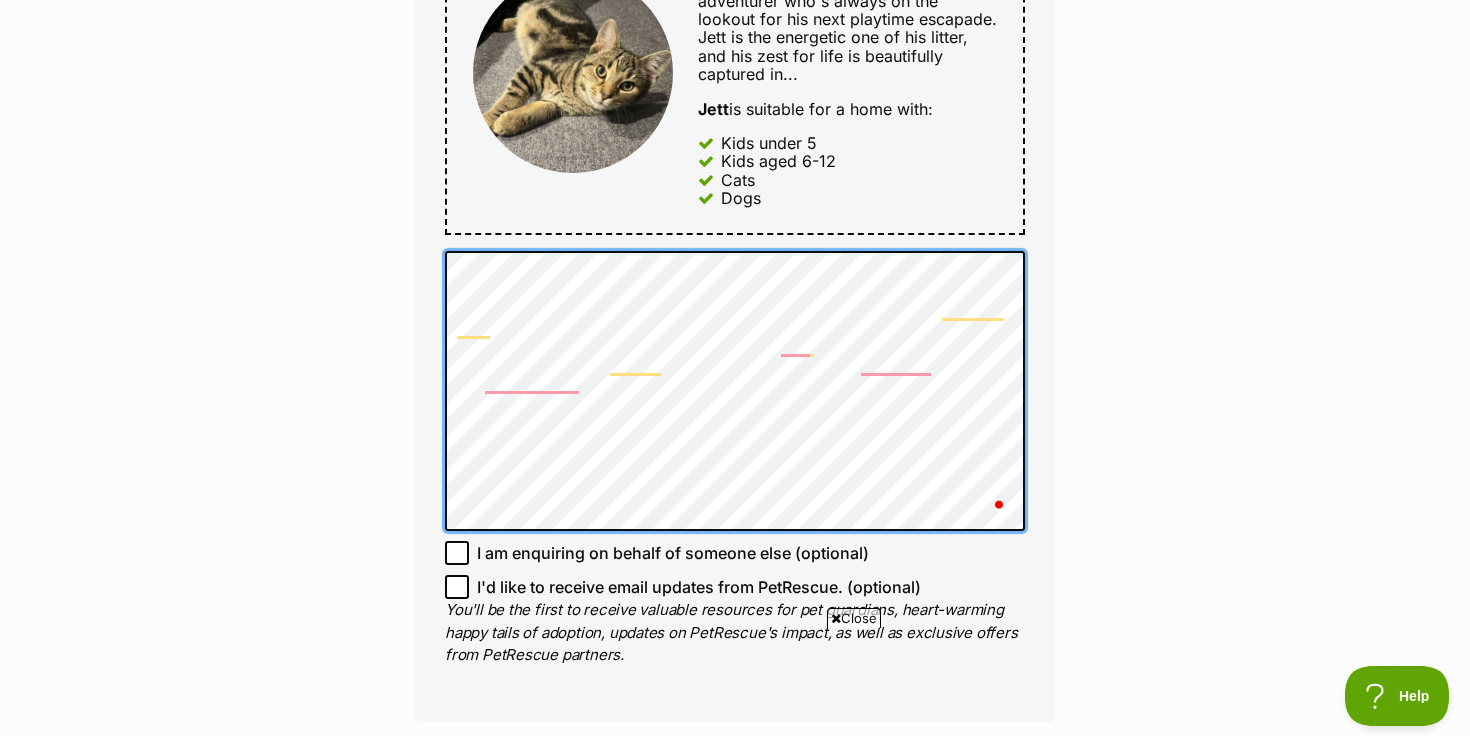 drag, startPoint x: 873, startPoint y: 206, endPoint x: 450, endPoint y: 237, distance: 424.1344 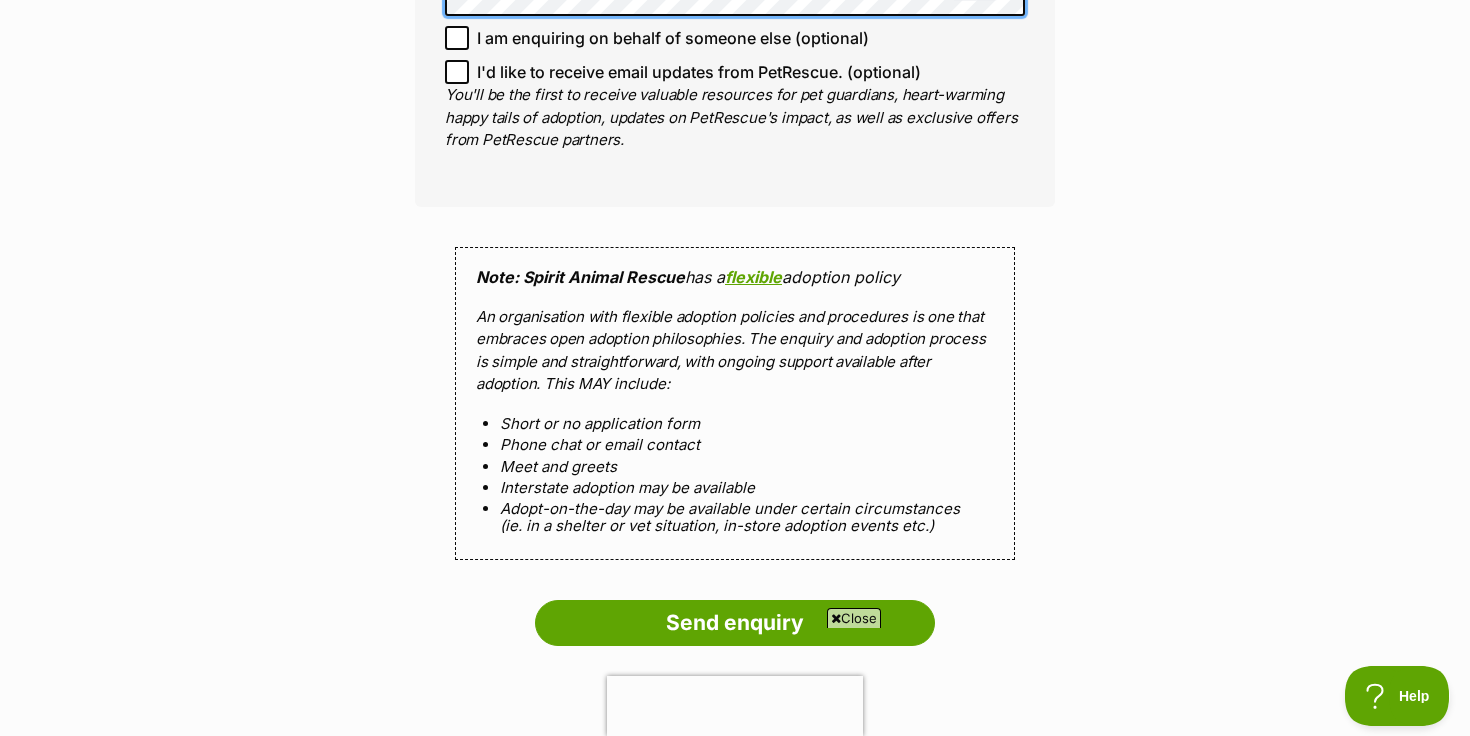 scroll, scrollTop: 1724, scrollLeft: 0, axis: vertical 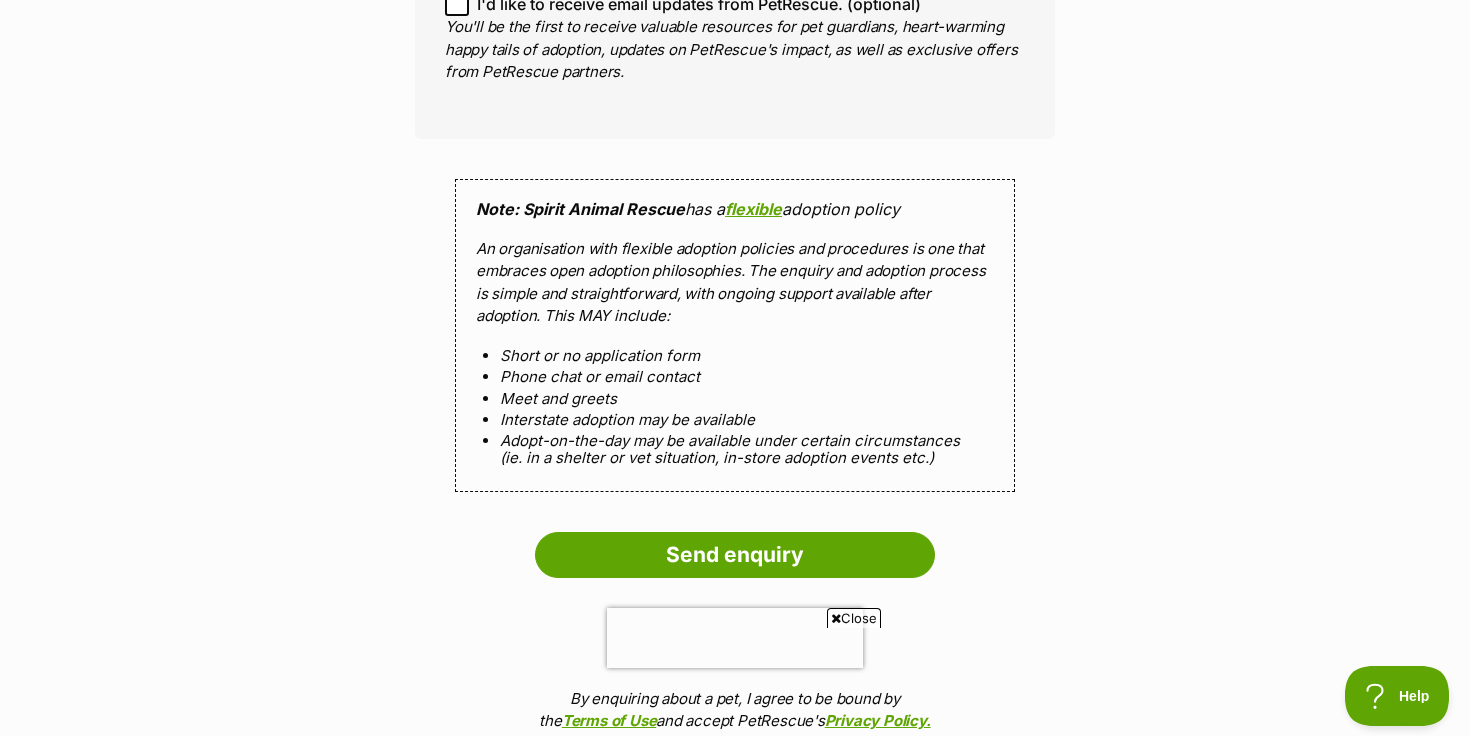 click on "Enquire about  Jett
Want to increase your chances of a successful enquiry?
Update your adopter profile now!
Full name Georgia
Email
We require this to be able to send you communications regarding your pet enquiry.
georgiarosepatterson@gmail.com
Phone number United States +1 United Kingdom +44 Afghanistan (‫افغانستان‬‎) +93 Albania (Shqipëri) +355 Algeria (‫الجزائر‬‎) +213 American Samoa +1684 Andorra +376 Angola +244 Anguilla +1264 Antigua and Barbuda +1268 Argentina +54 Armenia (Հայաստան) +374 Aruba +297 Australia +61 Austria (Österreich) +43 Azerbaijan (Azərbaycan) +994 Bahamas +1242 Bahrain (‫البحرين‬‎) +973 Bangladesh (বাংলাদেশ) +880 Barbados +1246 Belarus (Беларусь) +375 Belgium (België) +32 Belize +501 Benin (Bénin) +229 Bermuda +1441 Bhutan (འབྲུག) +975 Bolivia +591 Bosnia and Herzegovina (Босна и Херцеговина) +387 Botswana +267 Brazil (Brasil) +55 +246" at bounding box center [735, -236] 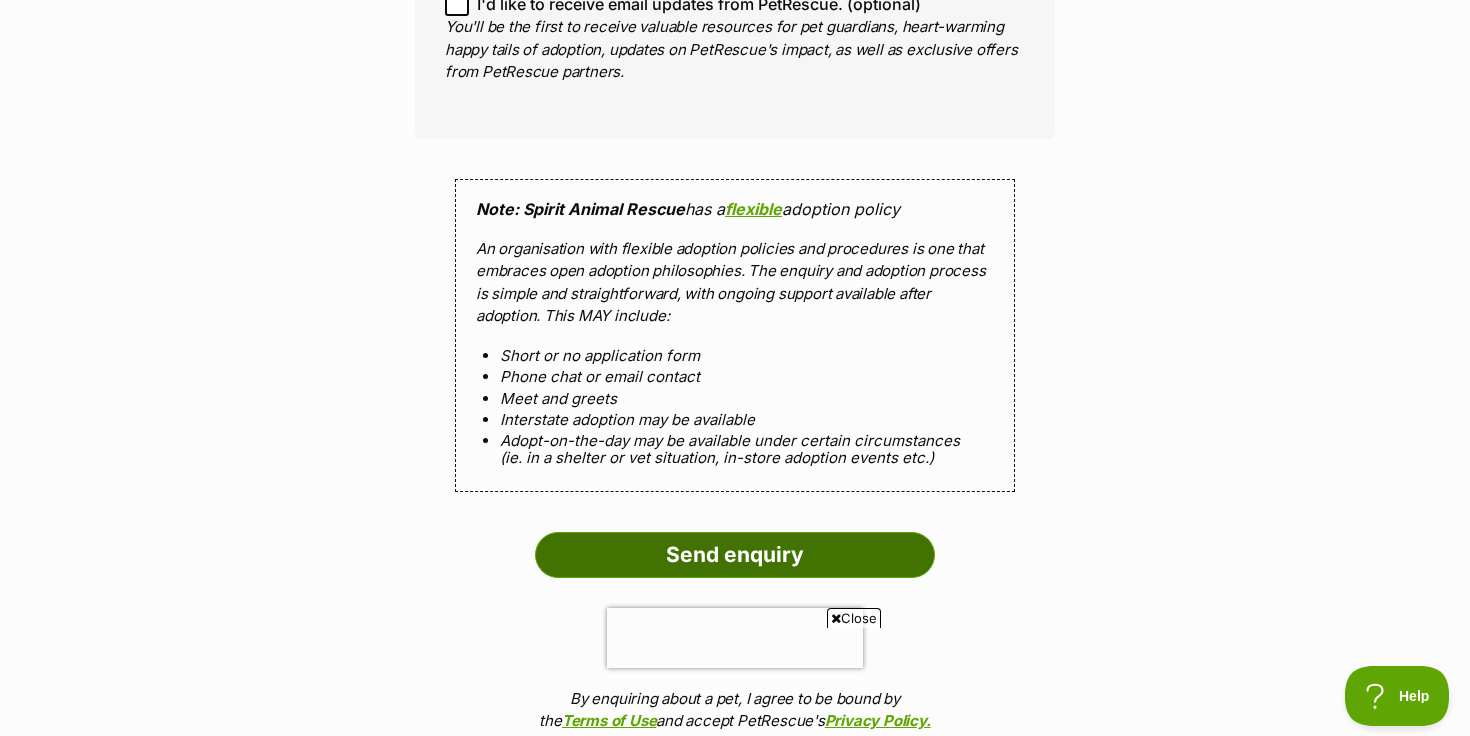 click on "Send enquiry" at bounding box center [735, 555] 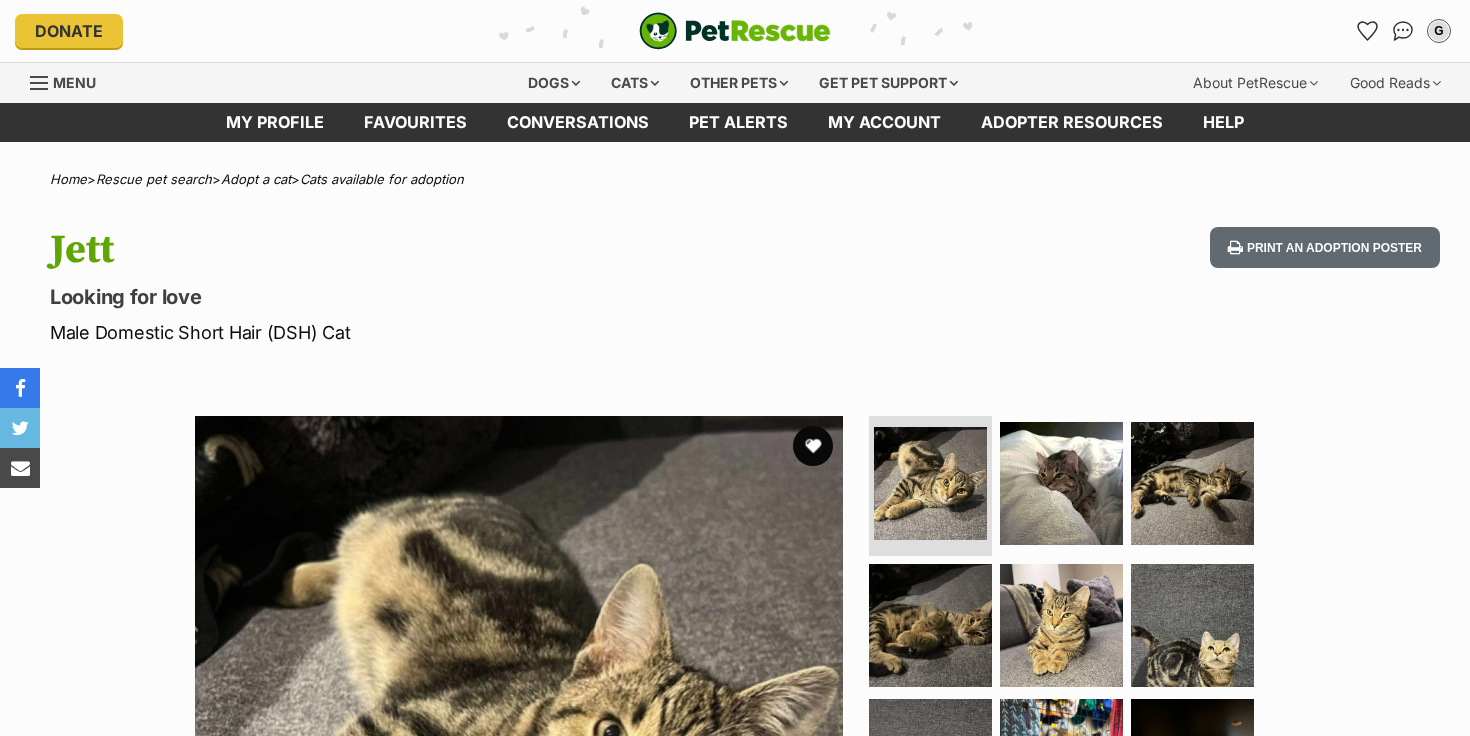 scroll, scrollTop: 0, scrollLeft: 0, axis: both 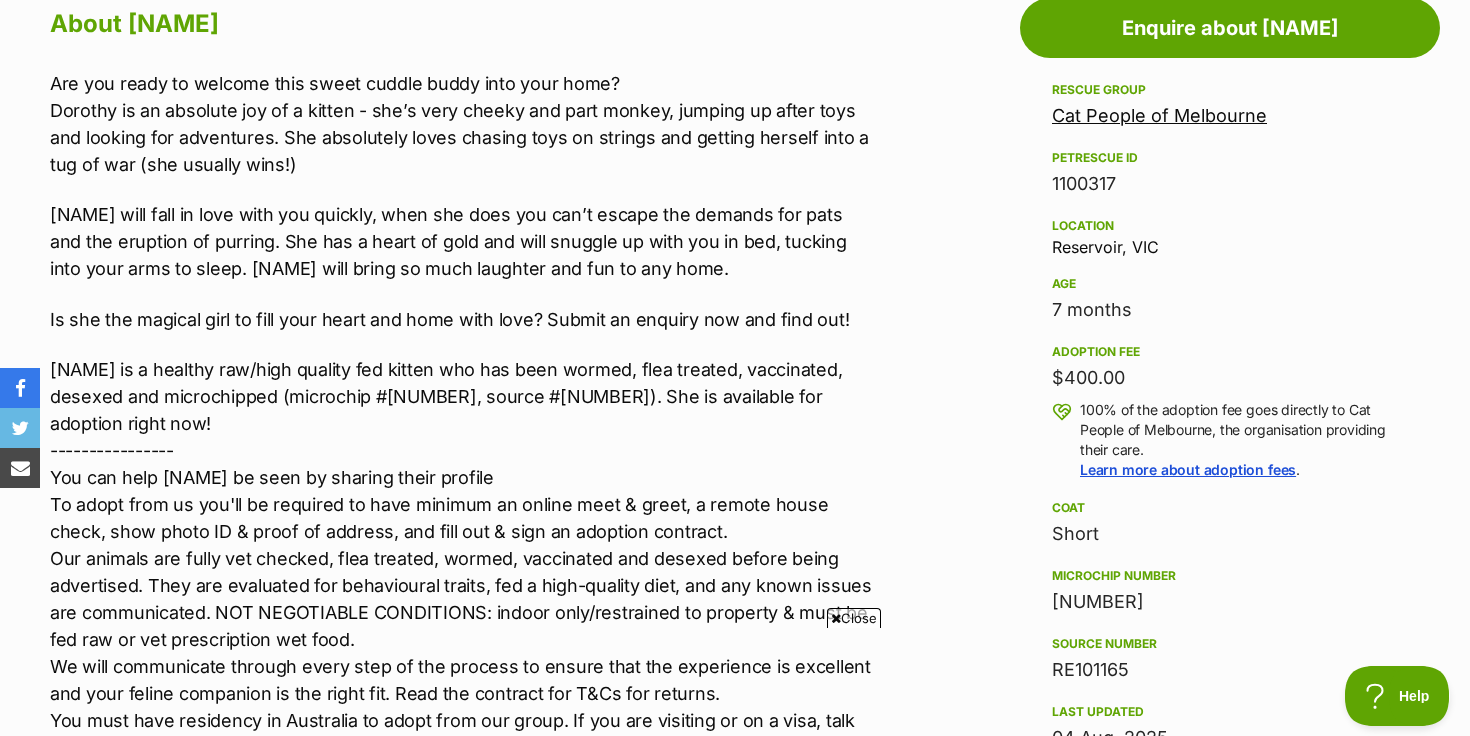click on "Cat People of Melbourne" at bounding box center [1159, 115] 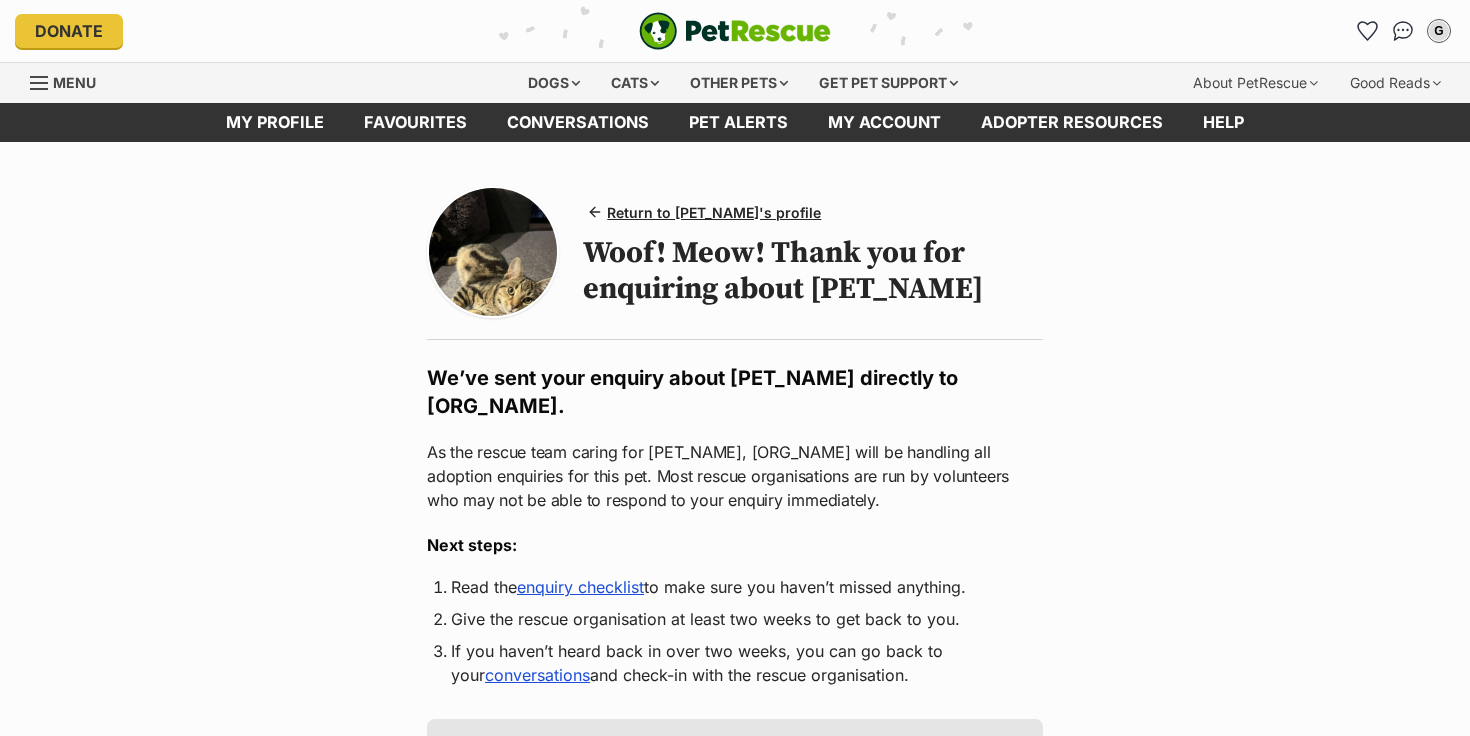 scroll, scrollTop: 0, scrollLeft: 0, axis: both 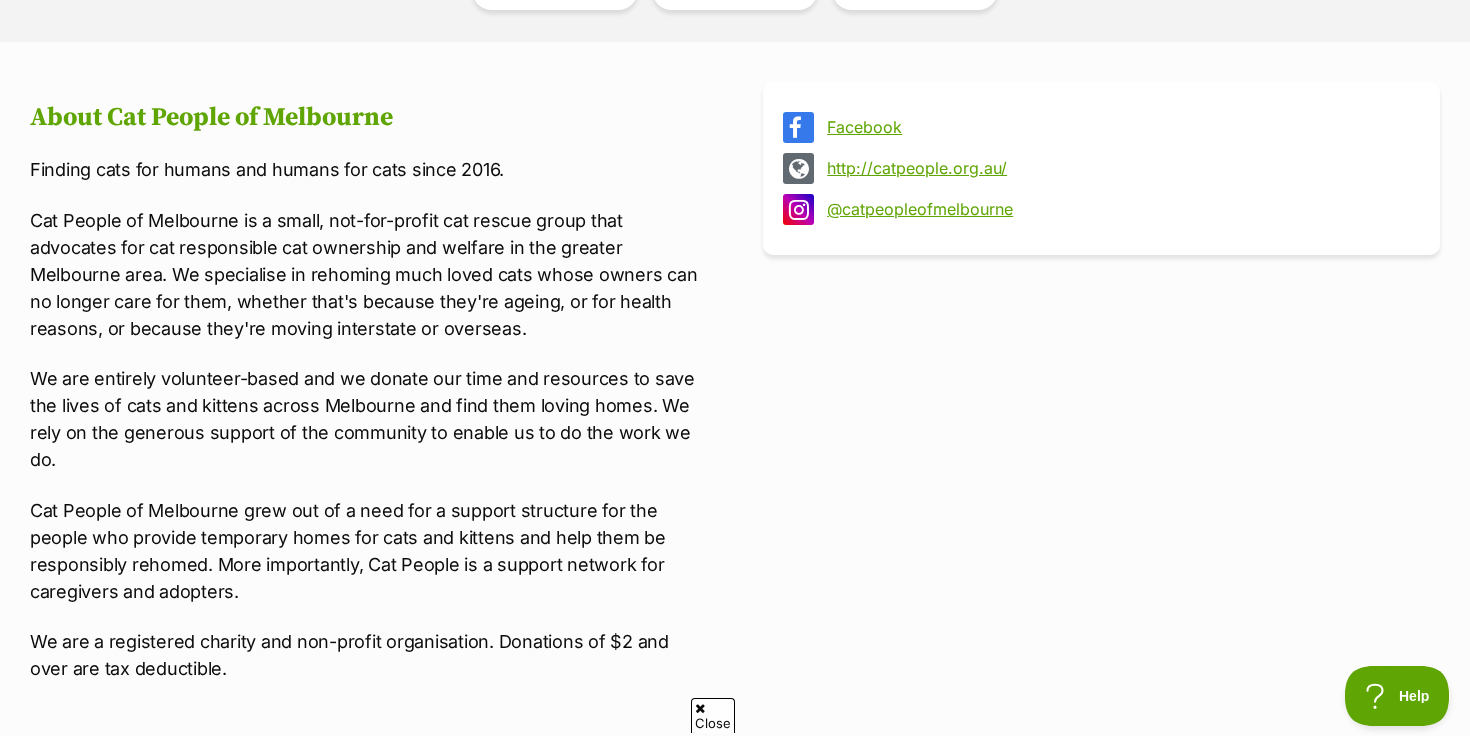 click on "http://catpeople.org.au/" at bounding box center [1119, 168] 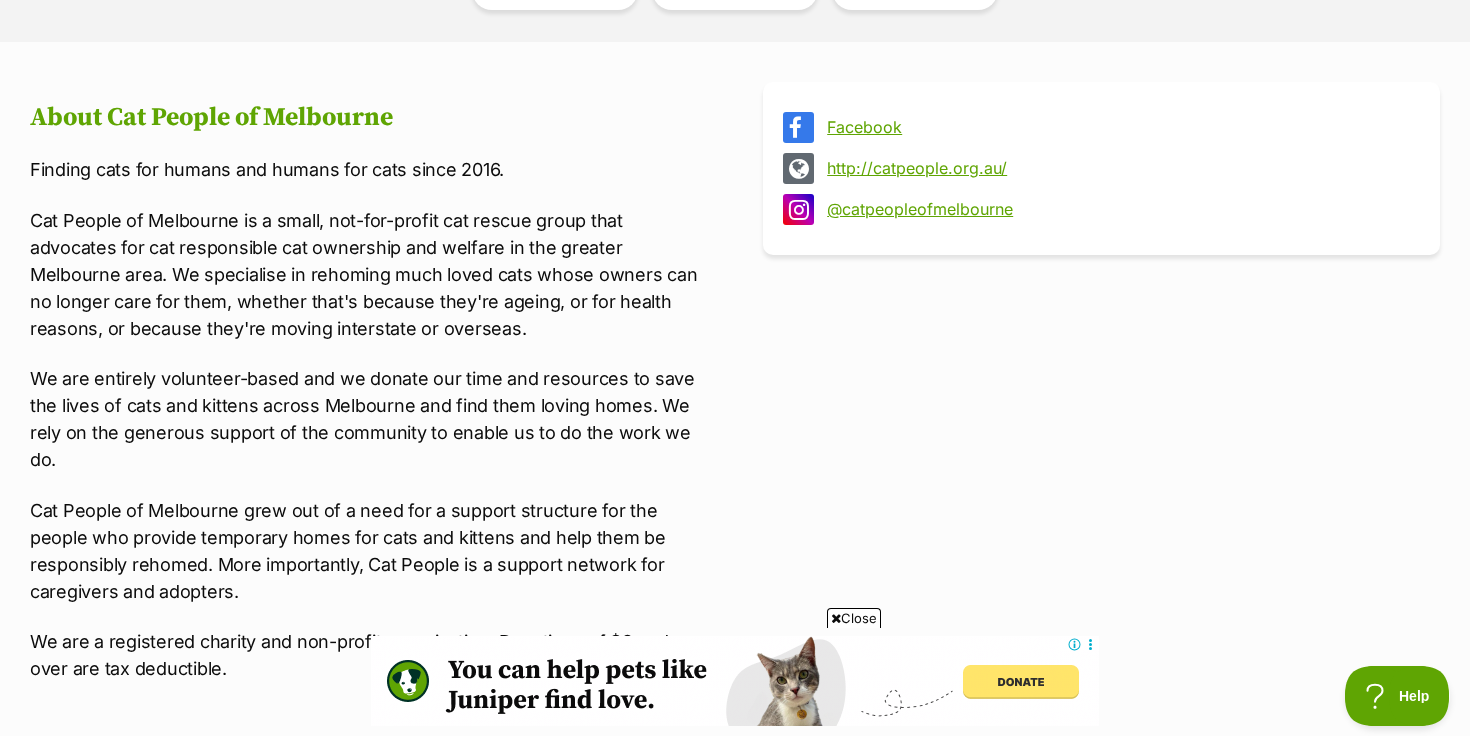 scroll, scrollTop: 0, scrollLeft: 0, axis: both 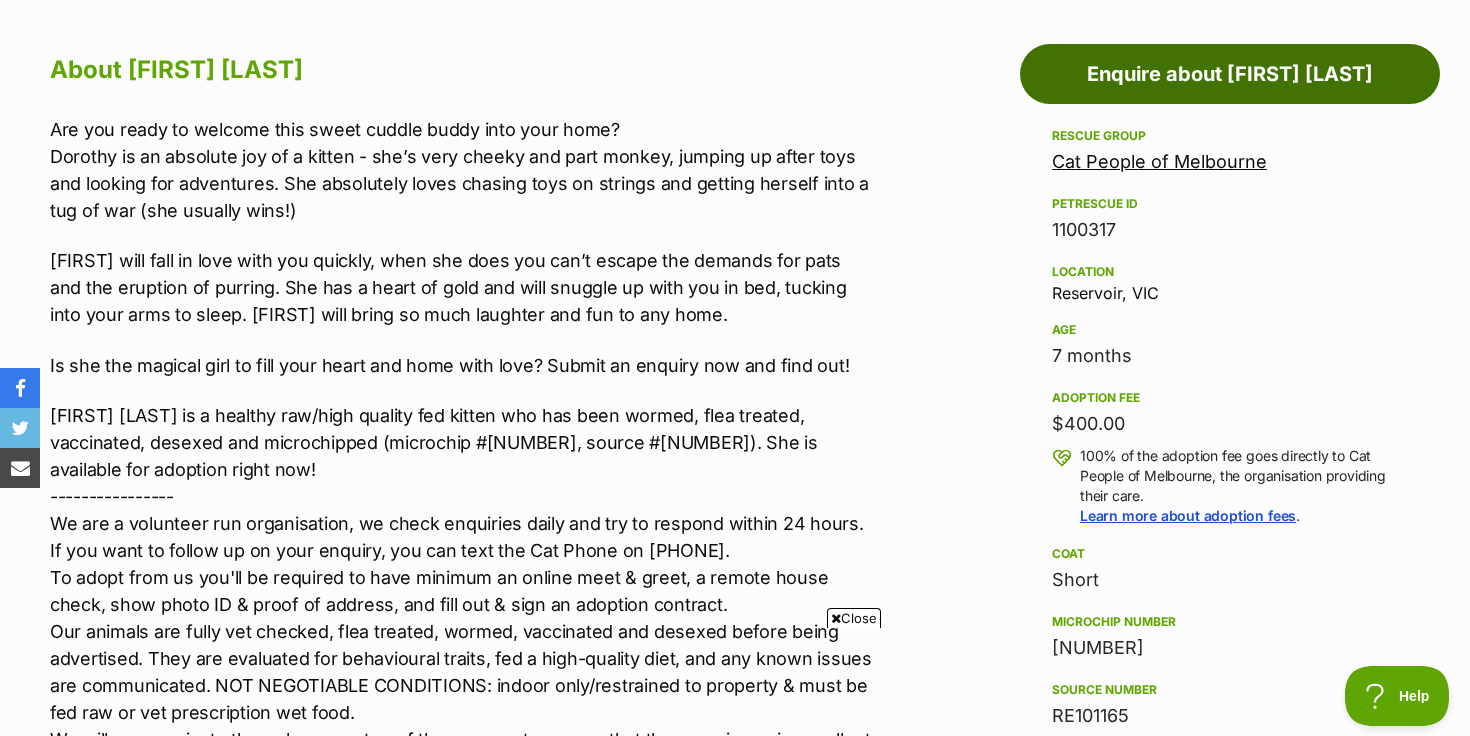 click on "Enquire about [FIRST] [LAST]" at bounding box center (1230, 74) 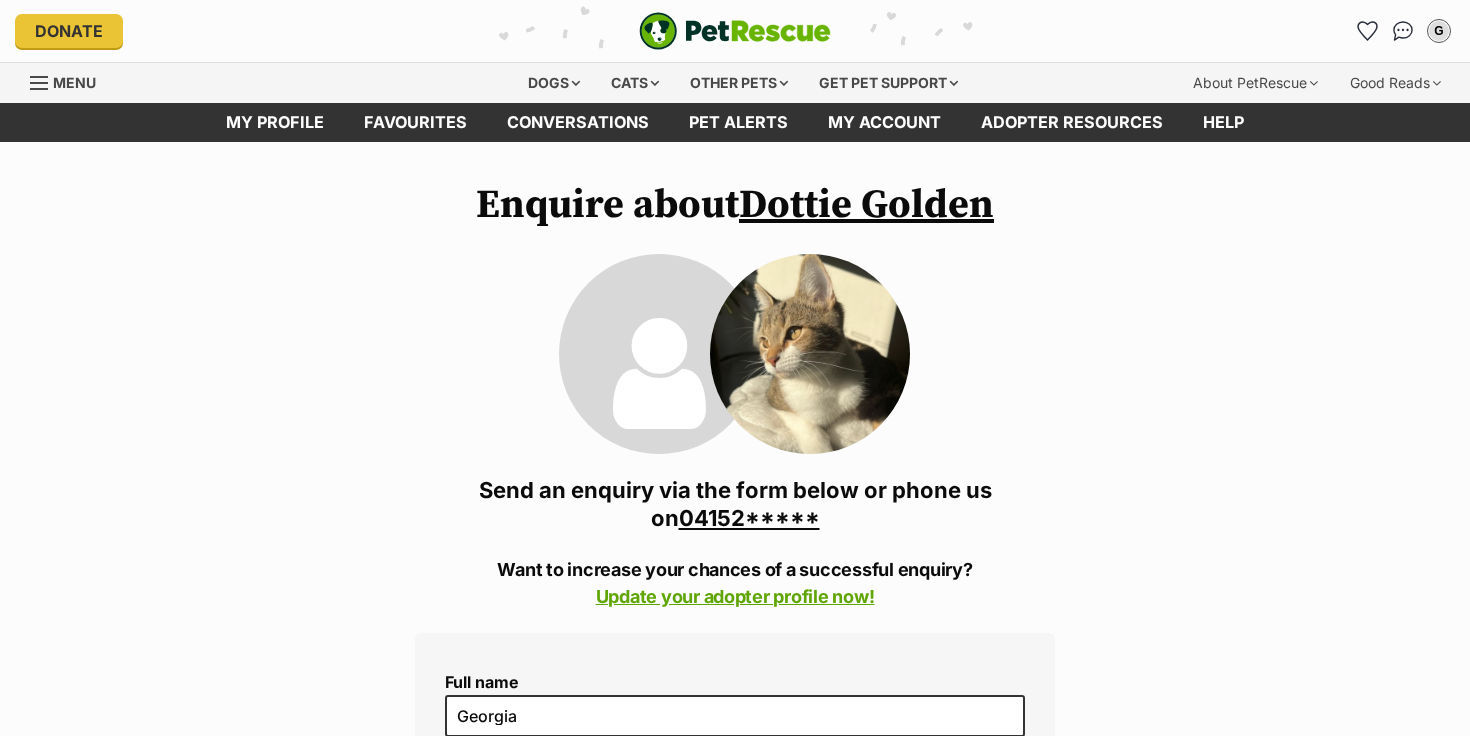 scroll, scrollTop: 0, scrollLeft: 0, axis: both 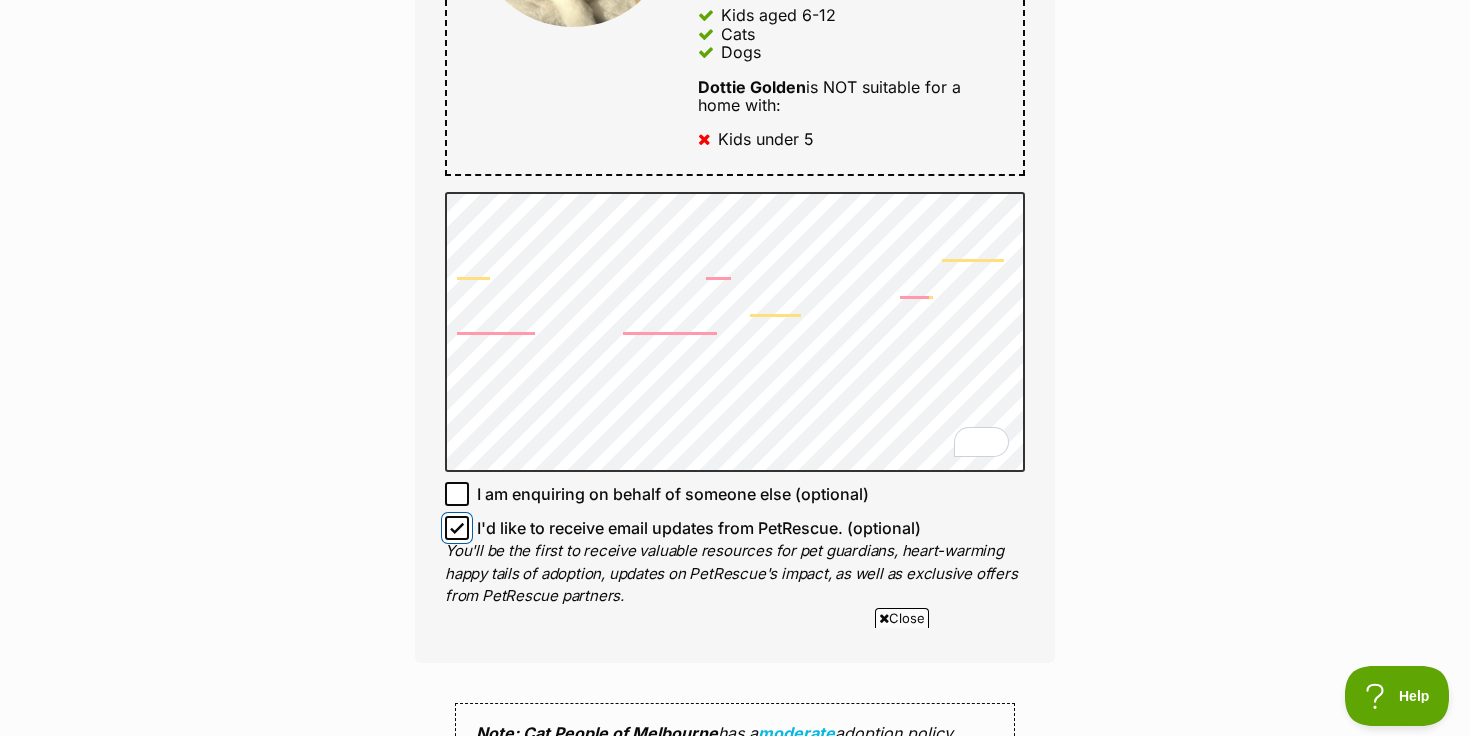 click on "I'd like to receive email updates from PetRescue. (optional)" at bounding box center [457, 528] 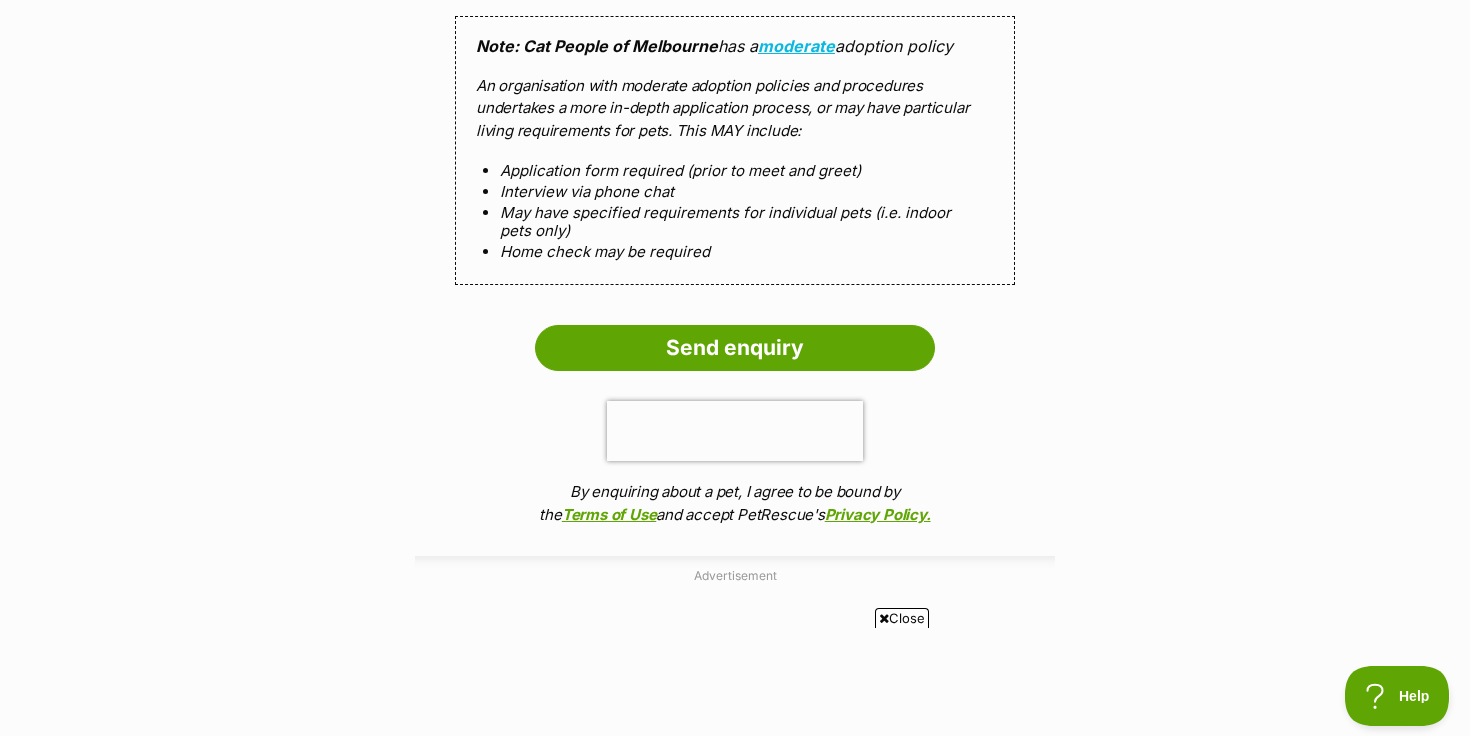 scroll, scrollTop: 2208, scrollLeft: 0, axis: vertical 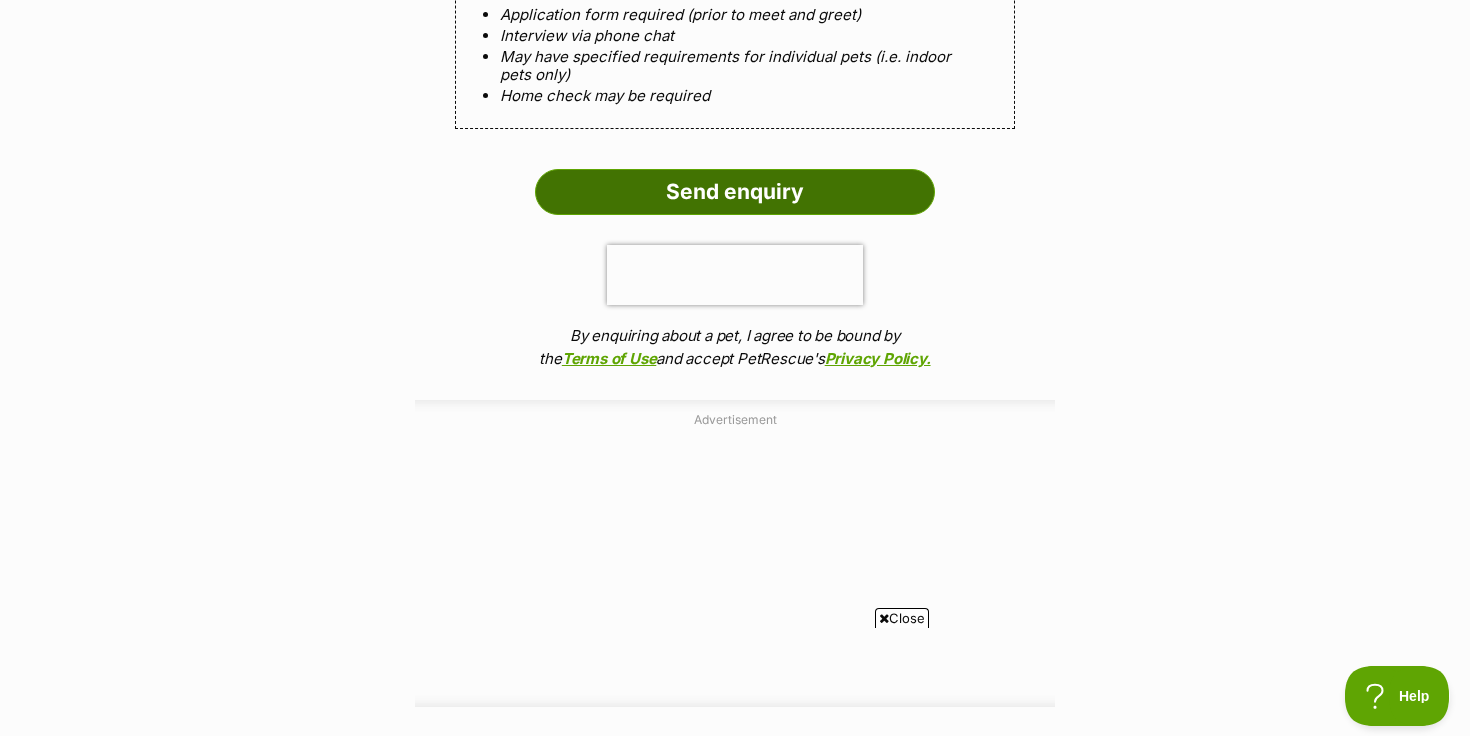 click on "Send enquiry" at bounding box center (735, 192) 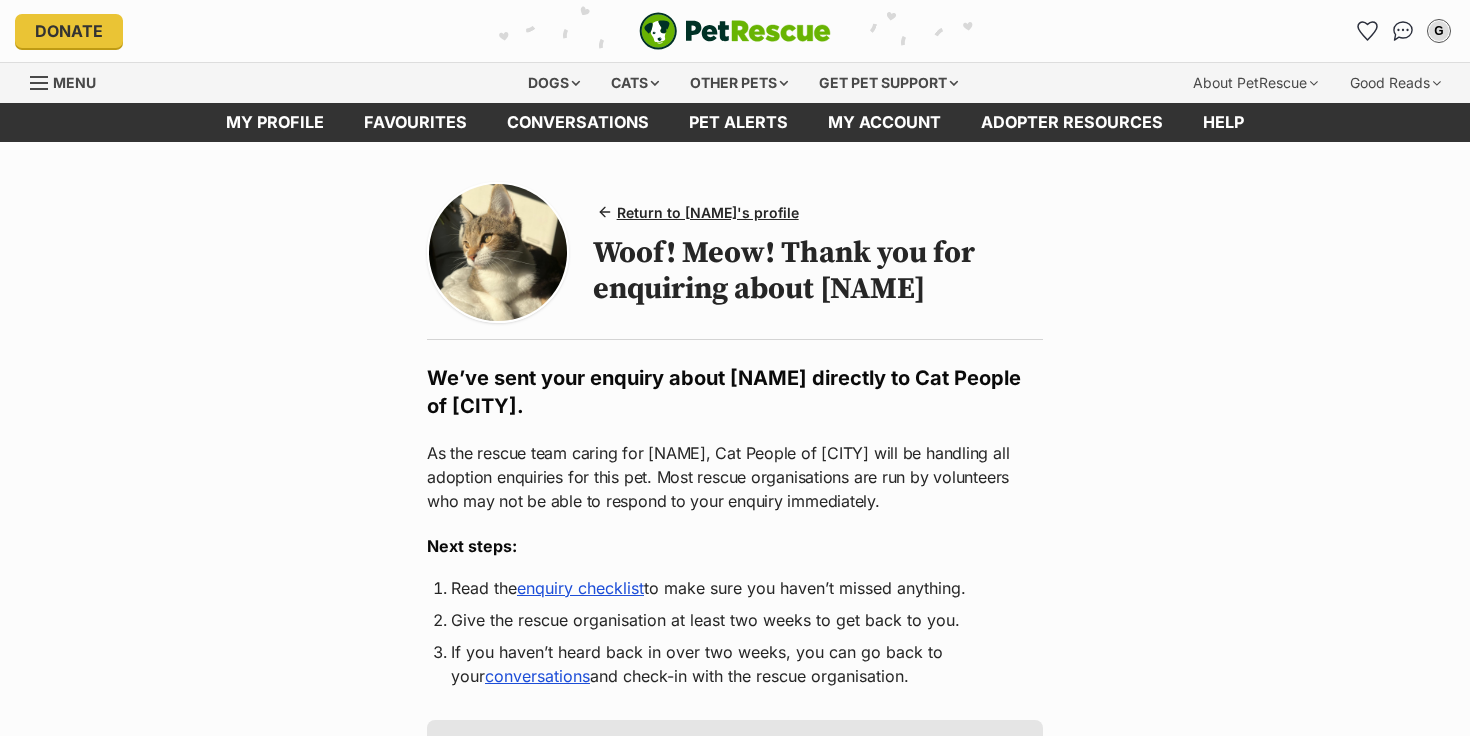 scroll, scrollTop: 0, scrollLeft: 0, axis: both 